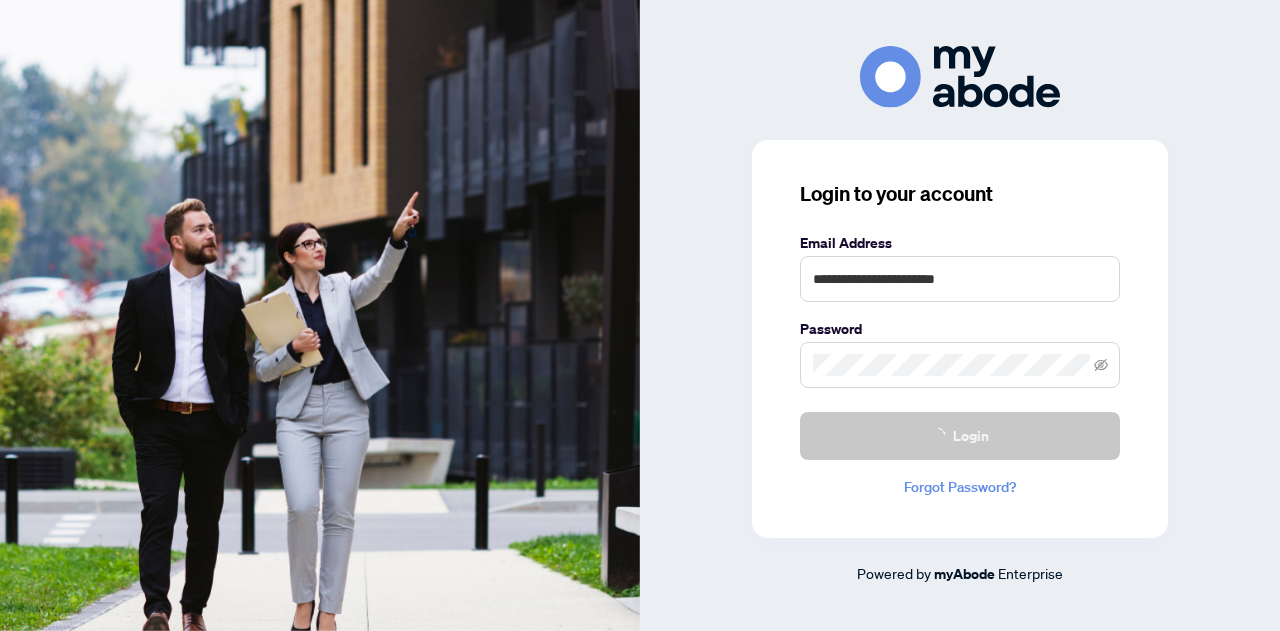 scroll, scrollTop: 0, scrollLeft: 0, axis: both 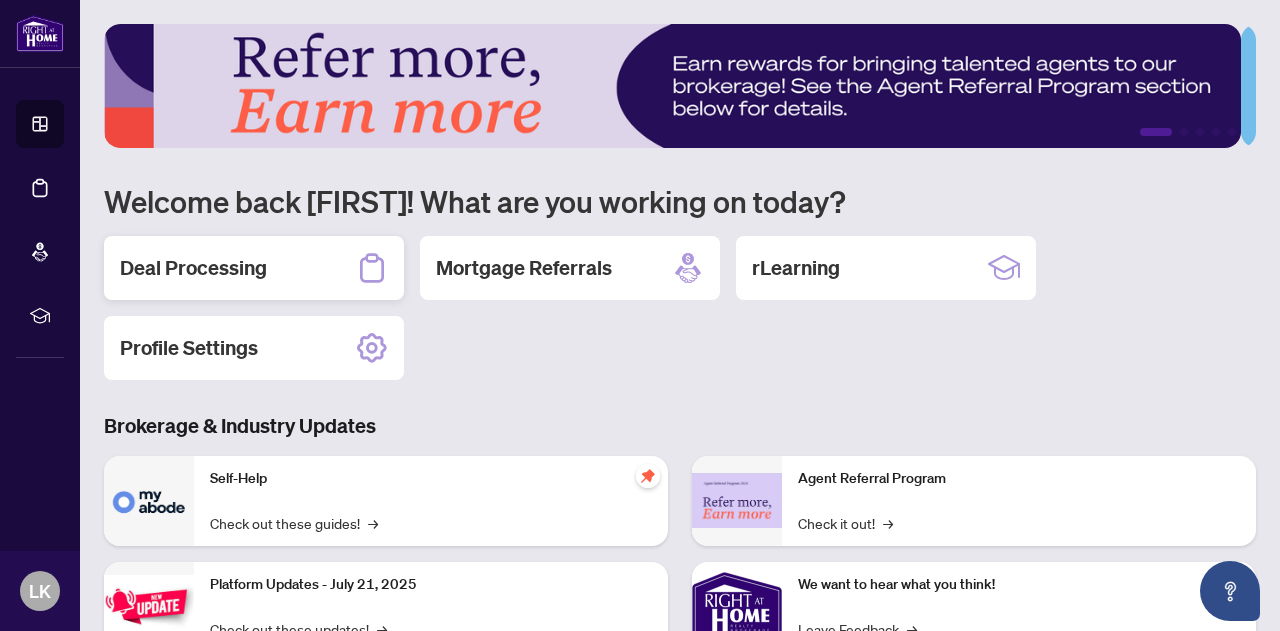 click on "Deal Processing" at bounding box center [193, 268] 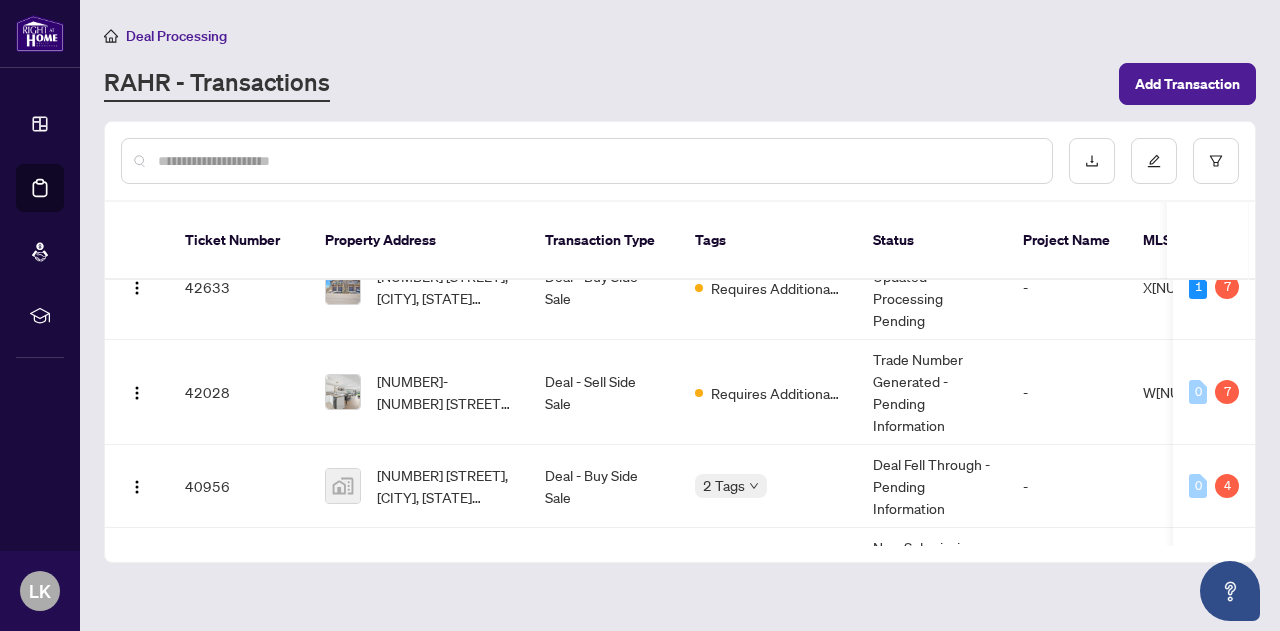 scroll, scrollTop: 133, scrollLeft: 0, axis: vertical 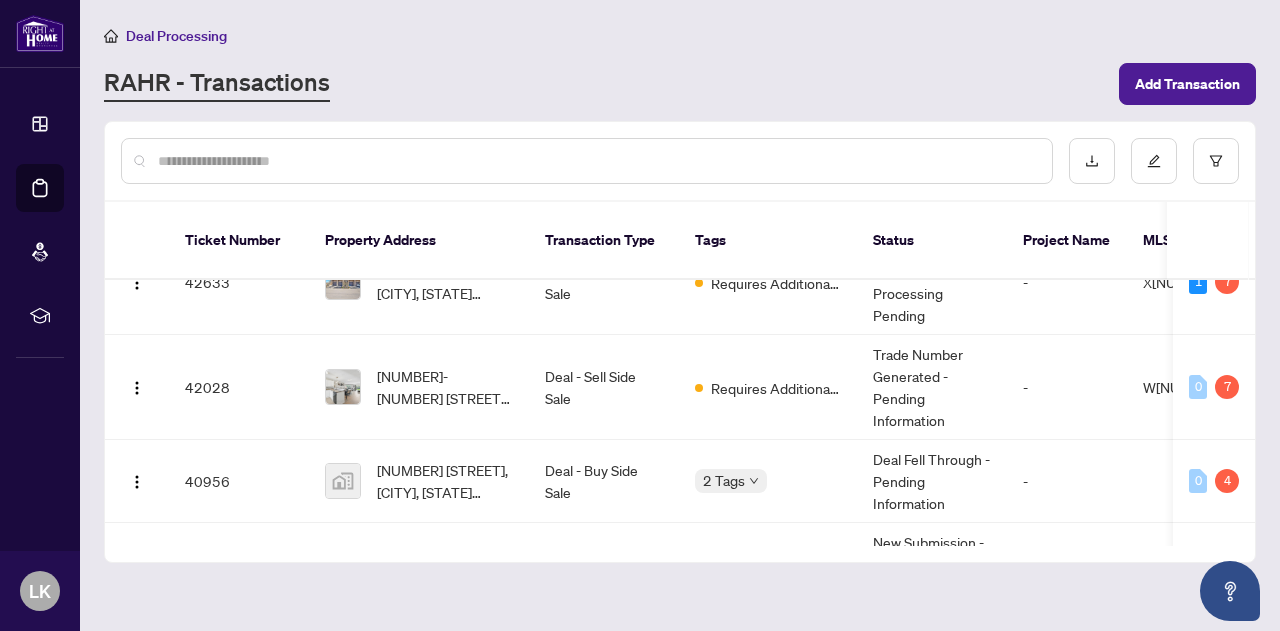 click on "Requires Additional Docs" at bounding box center (768, 387) 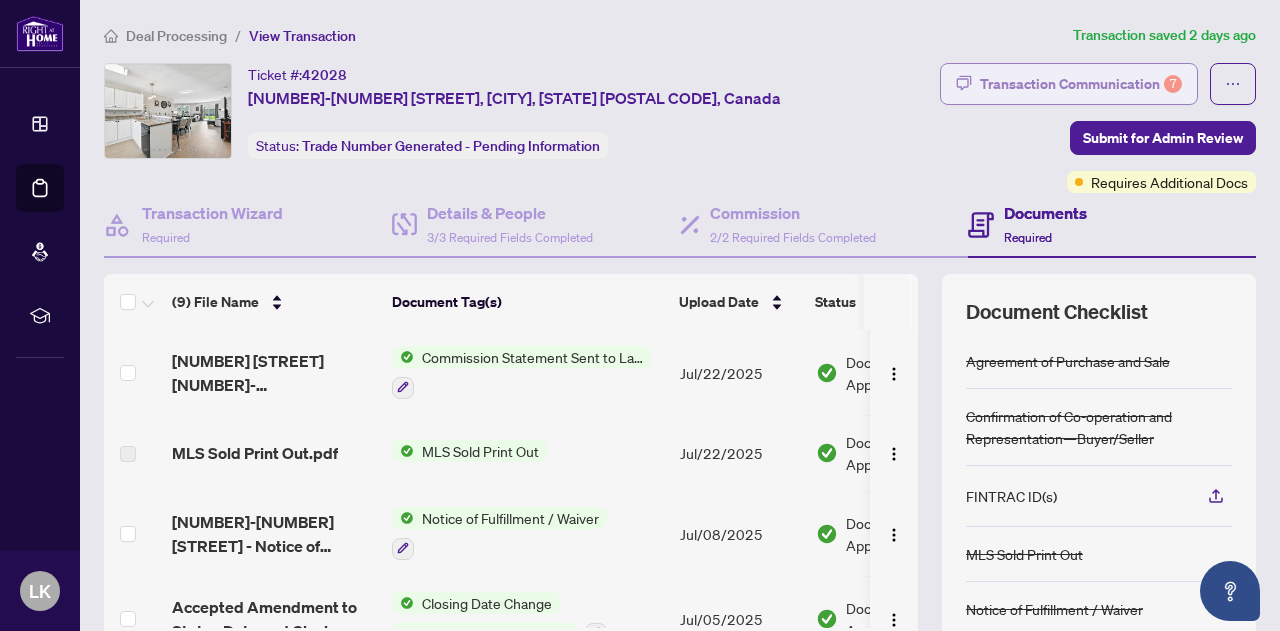 click on "Transaction Communication 7" at bounding box center [1081, 84] 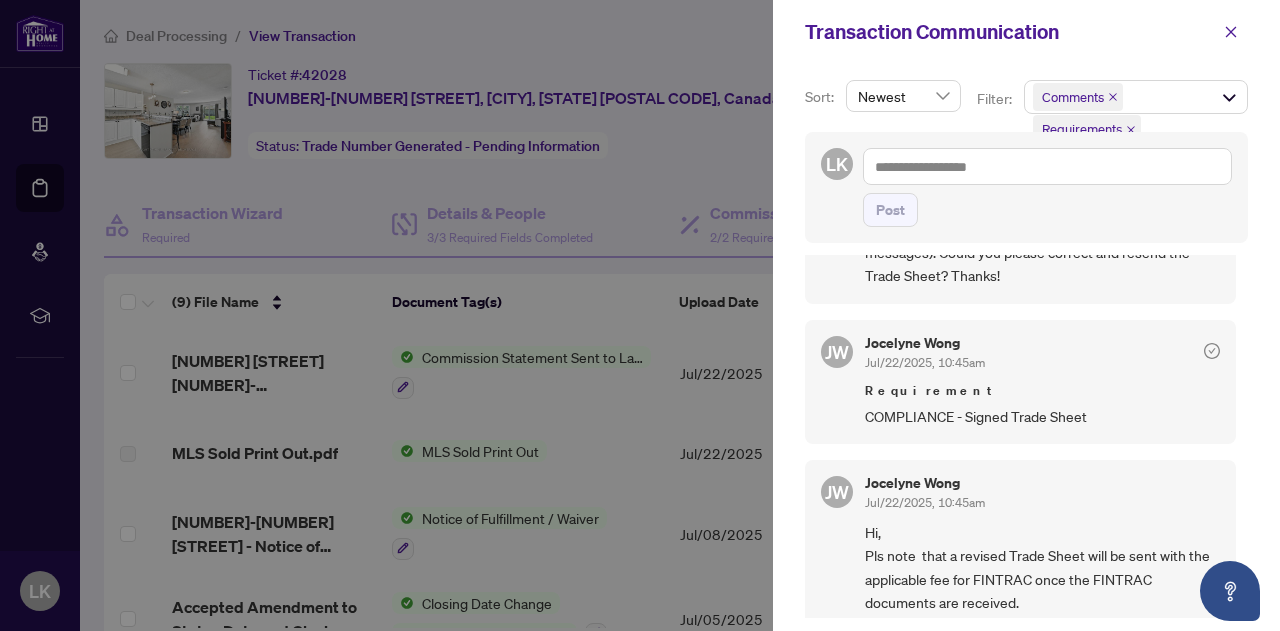 scroll, scrollTop: 0, scrollLeft: 0, axis: both 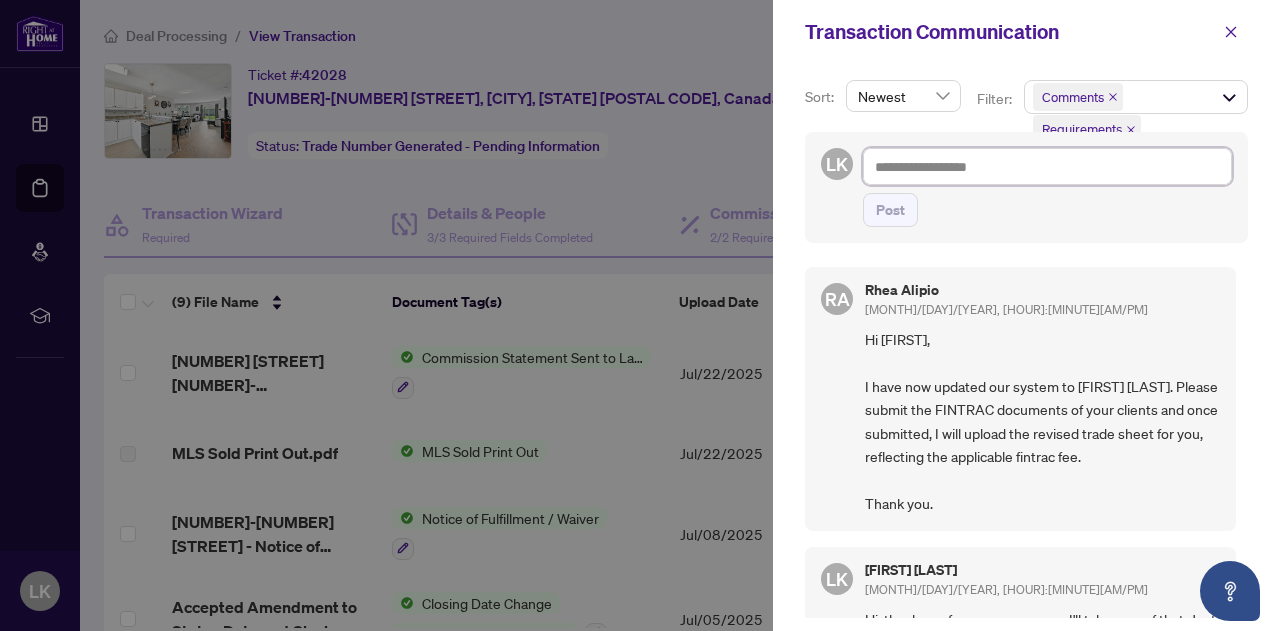 click at bounding box center (1047, 166) 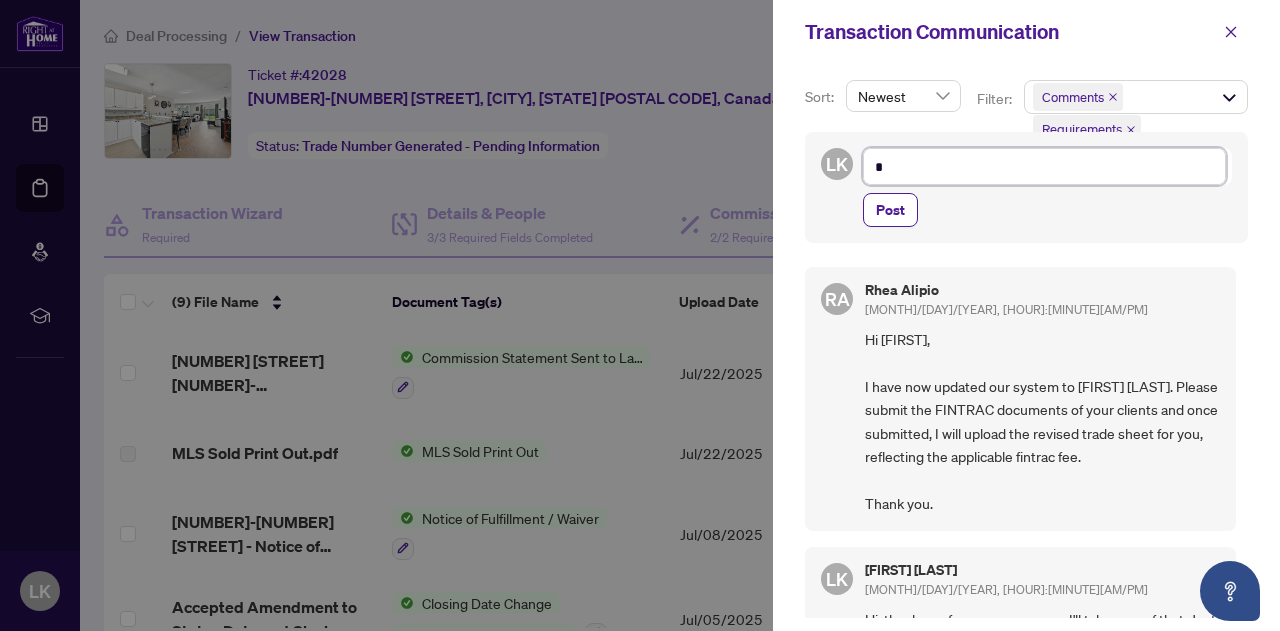 type on "**" 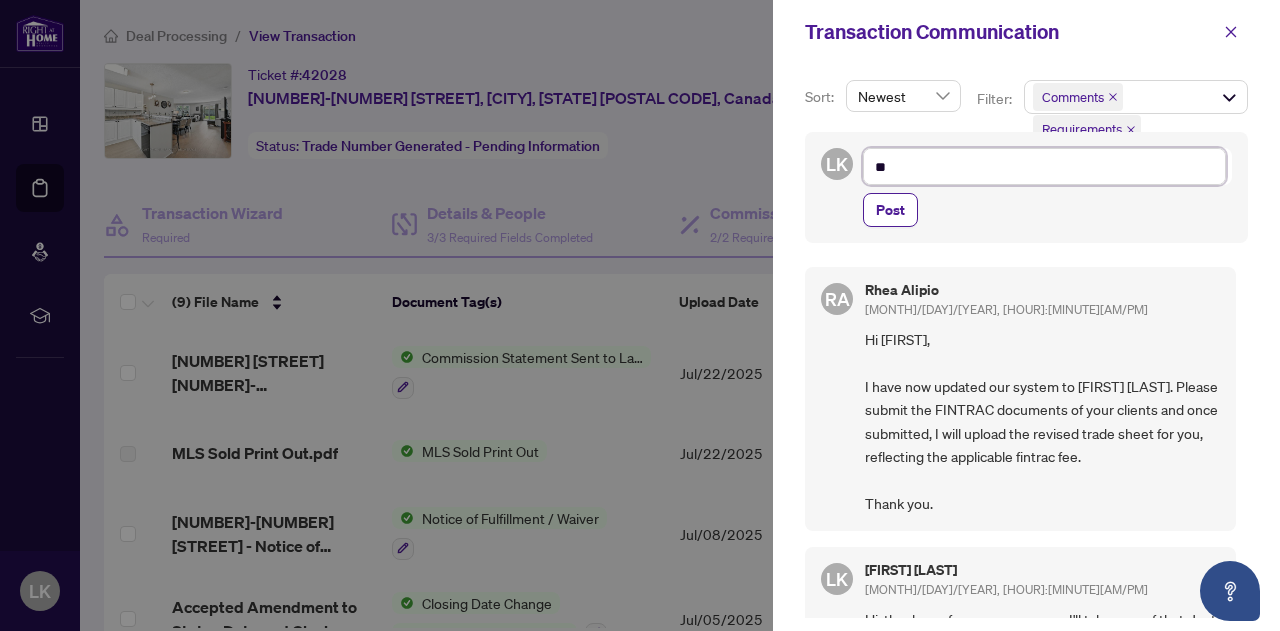 type on "***" 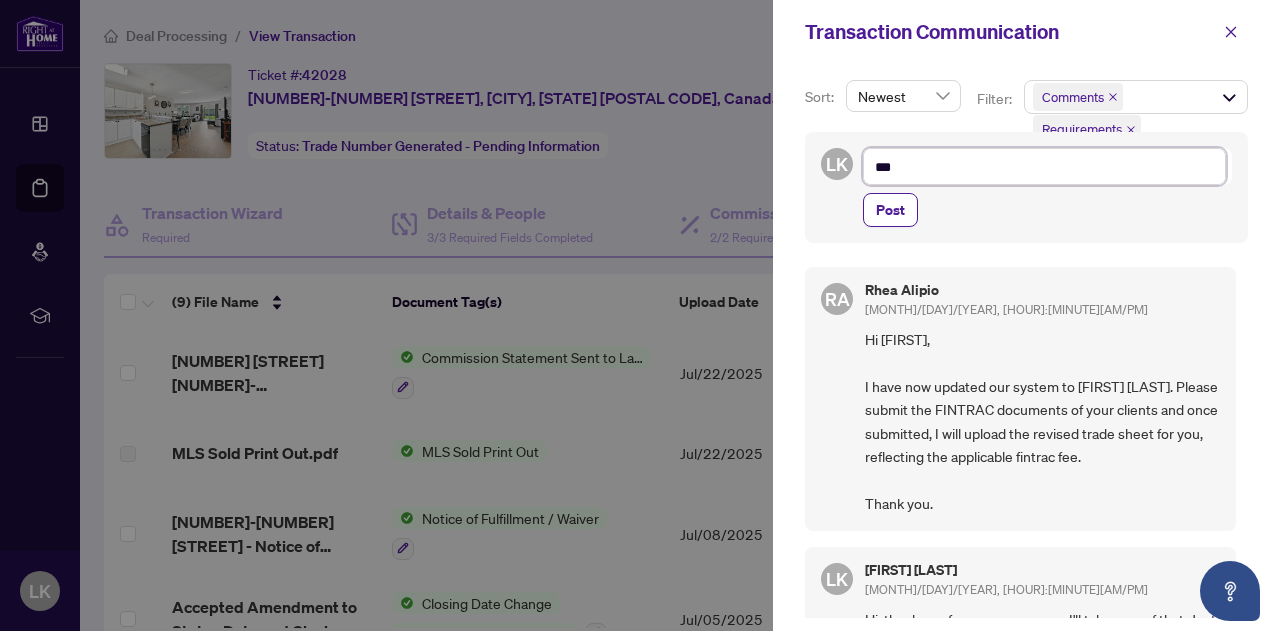 type on "***" 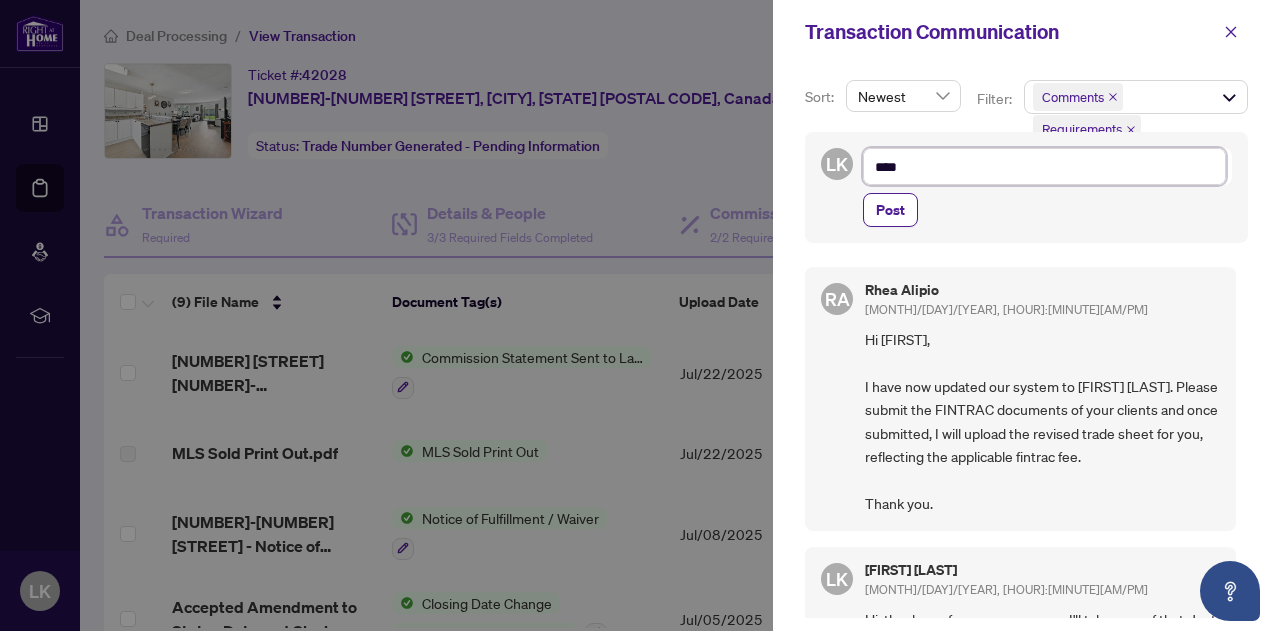 type on "*****" 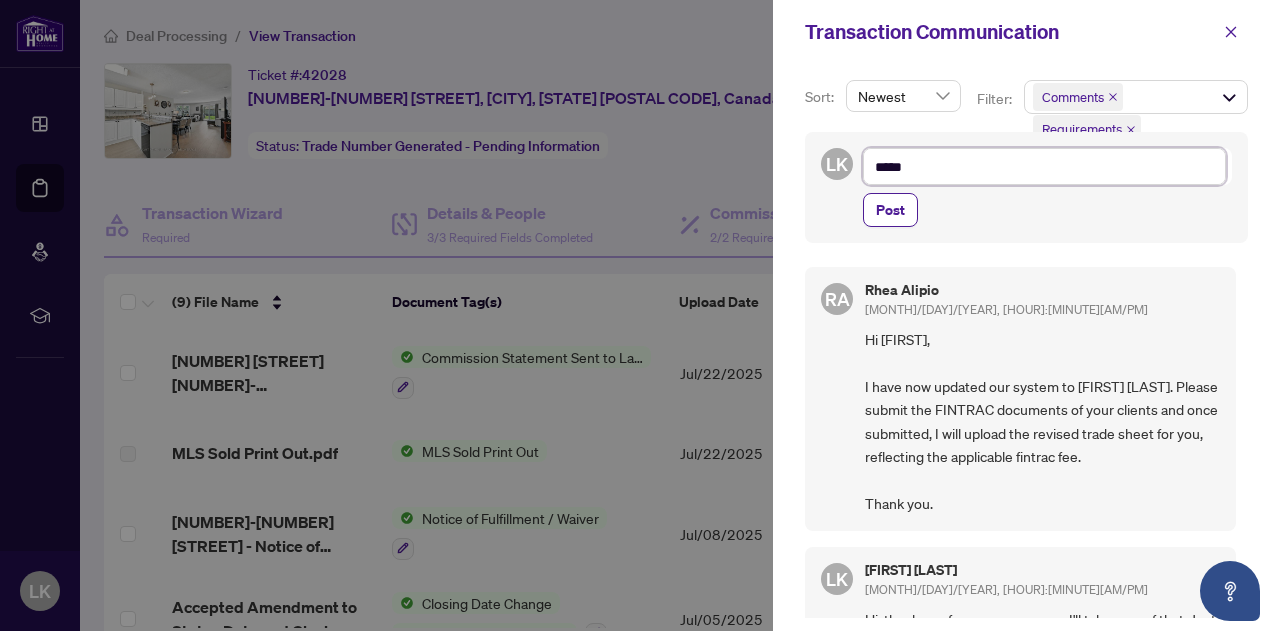 type on "******" 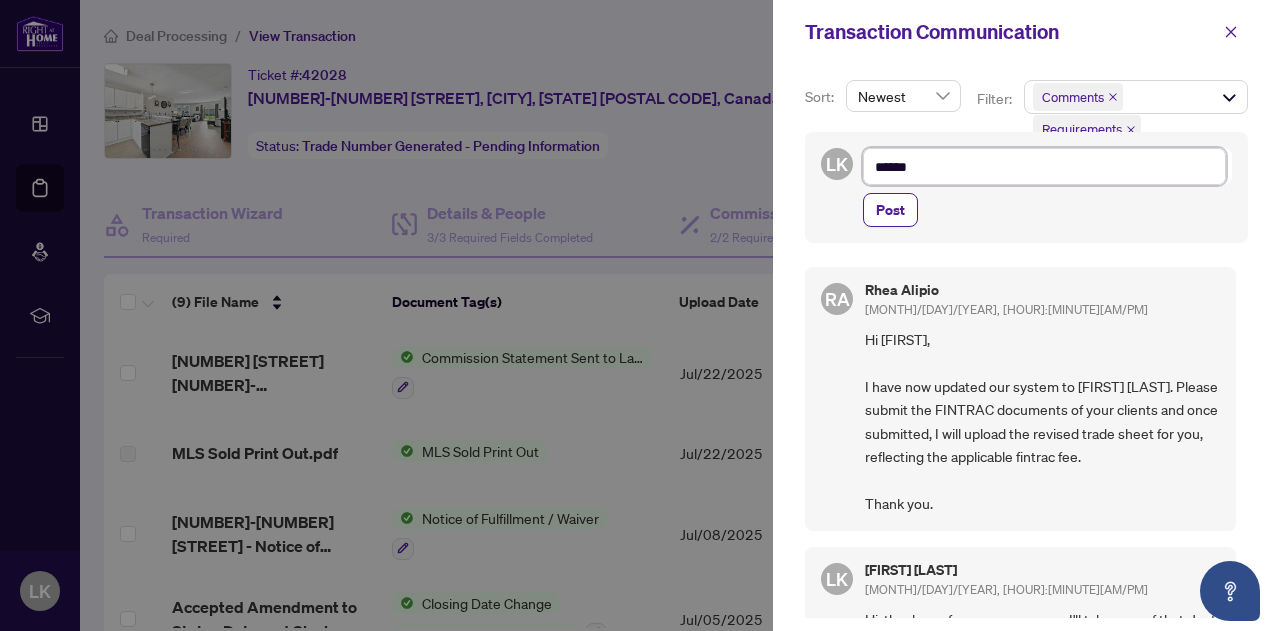 type on "*******" 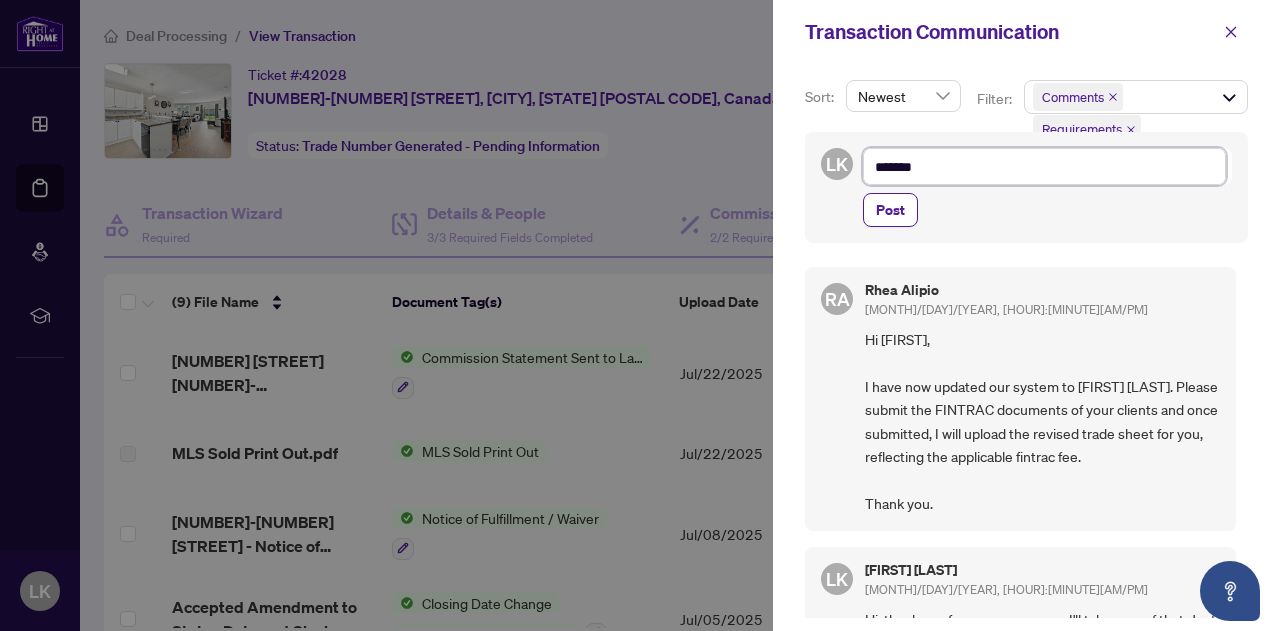 type on "*******" 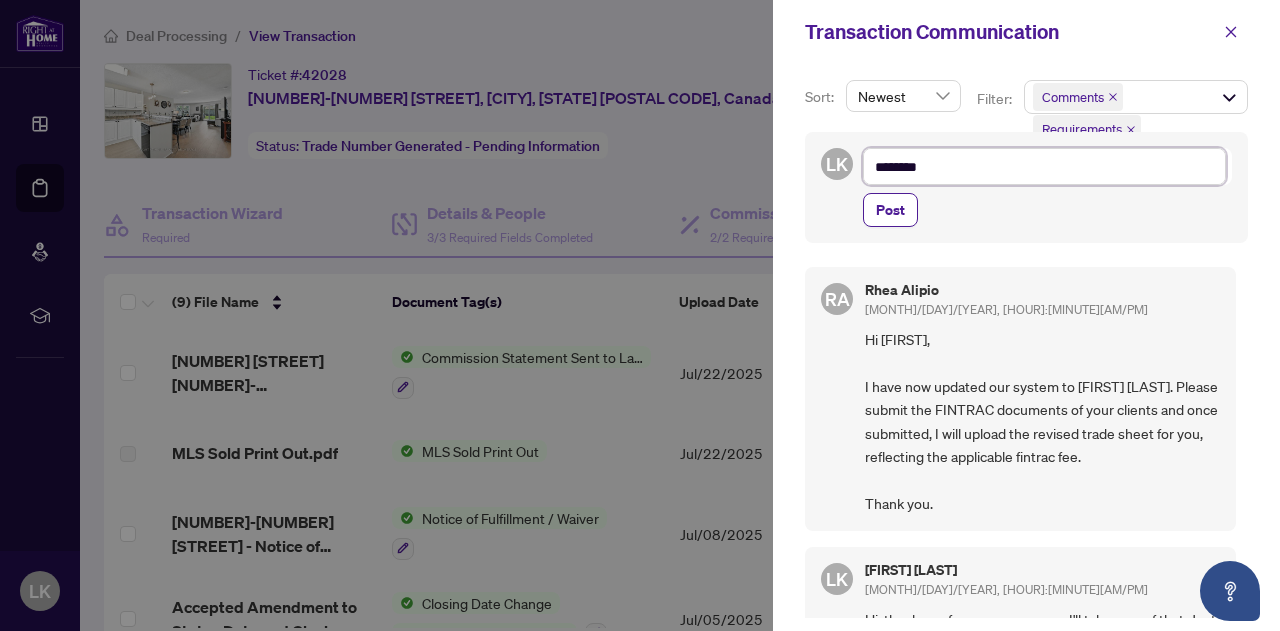 type on "*********" 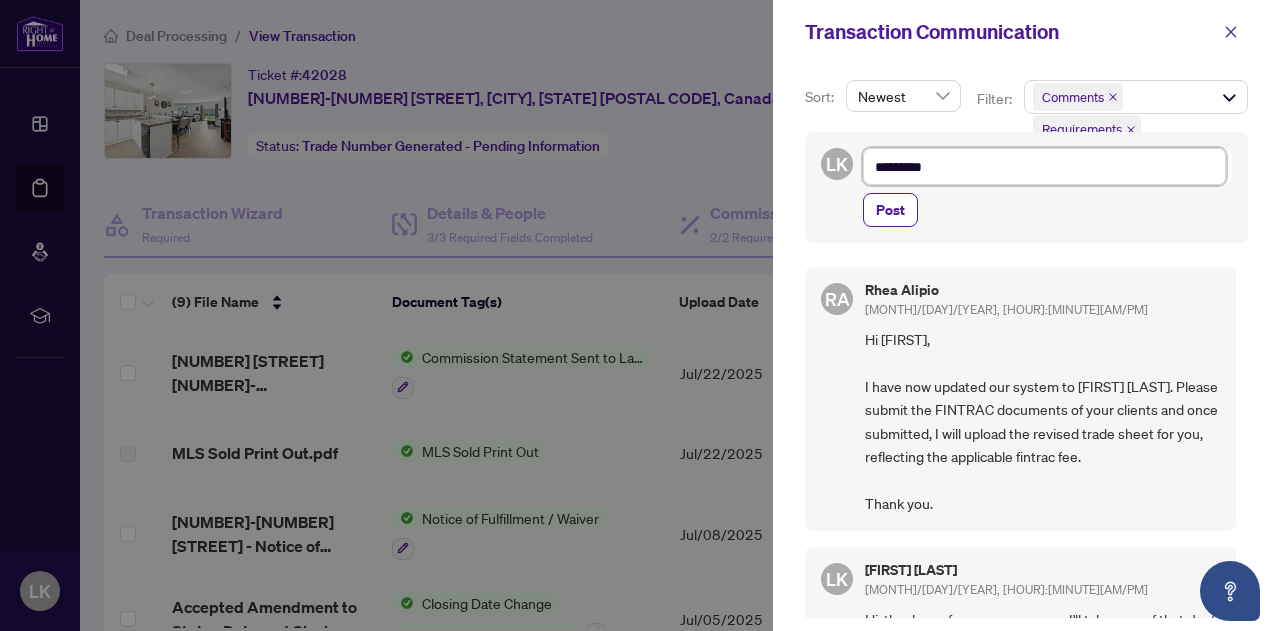 type on "*********" 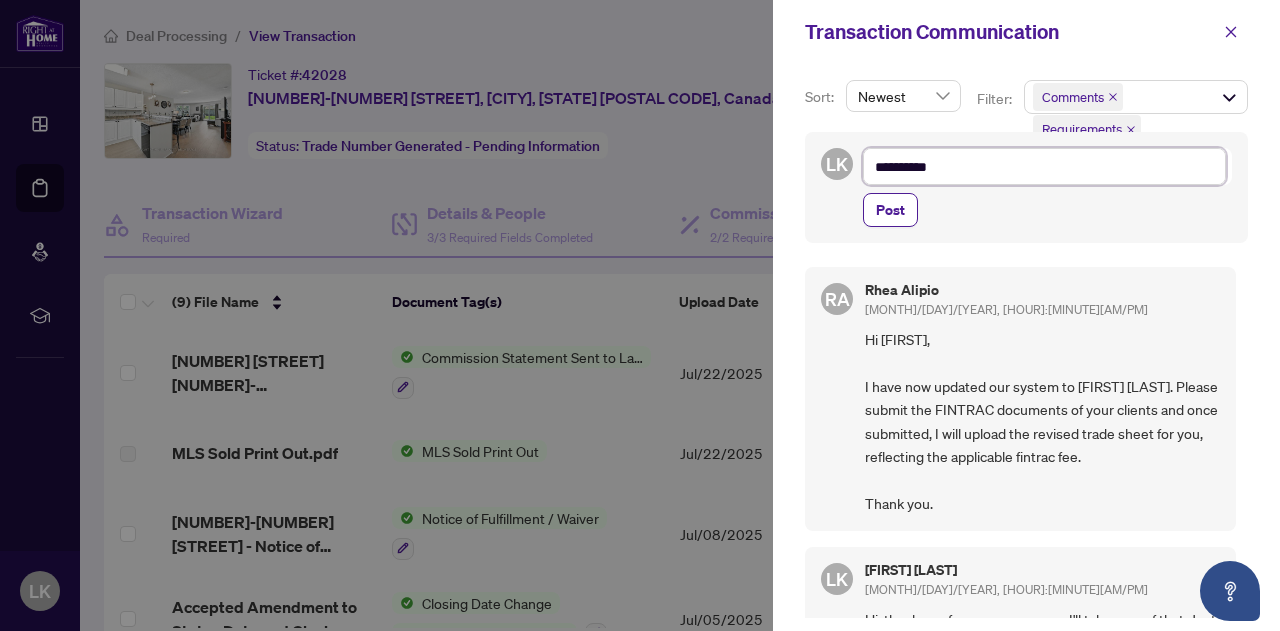 type on "**********" 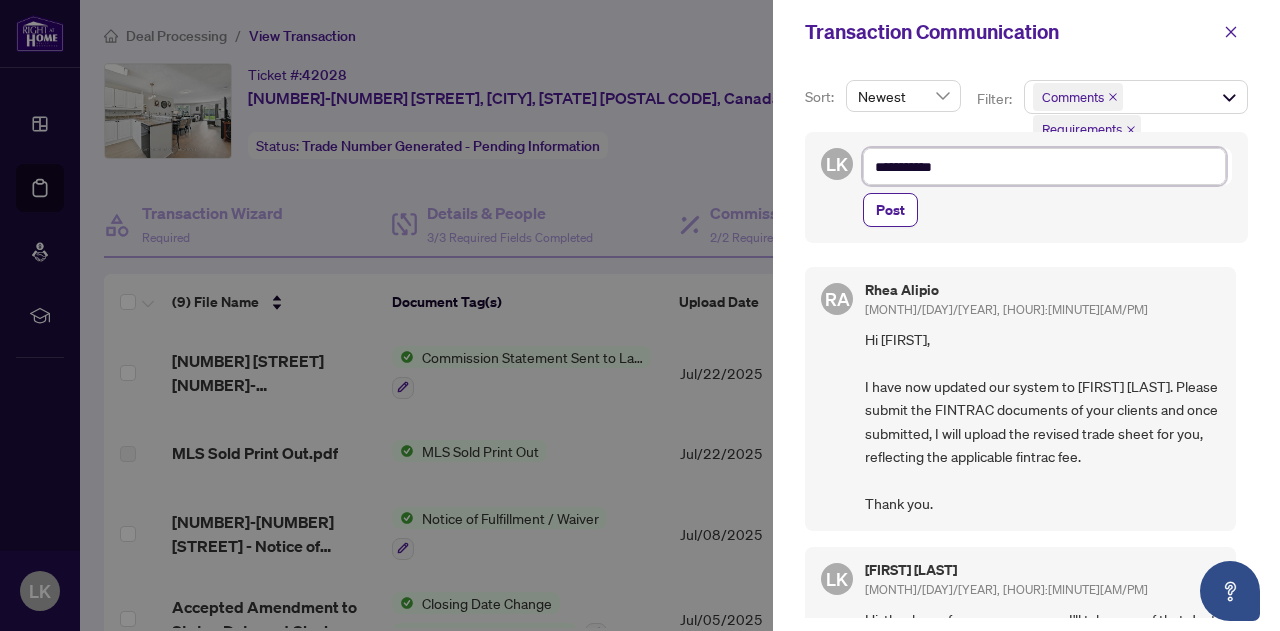 type on "**********" 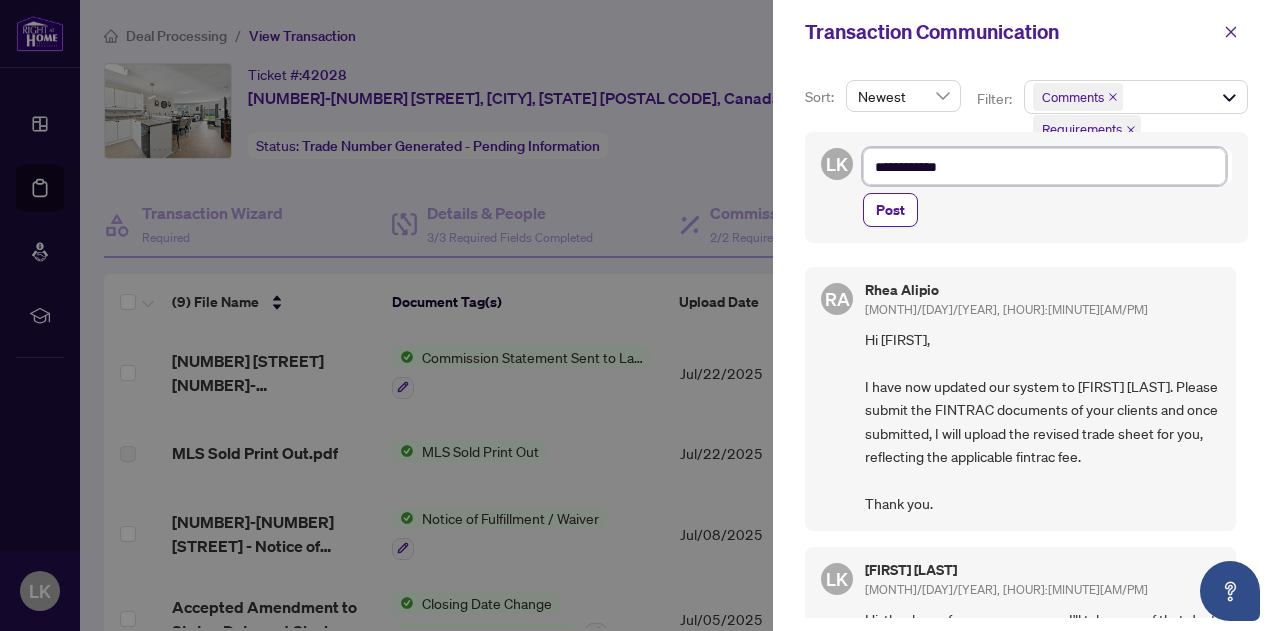type on "**********" 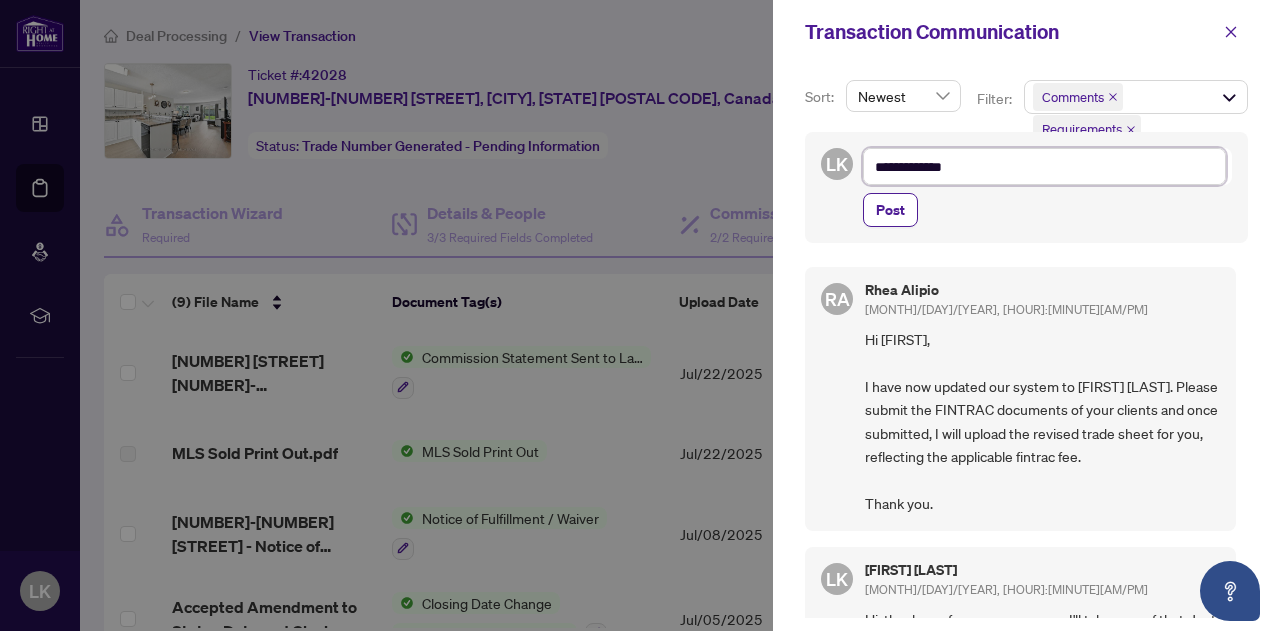 type on "**********" 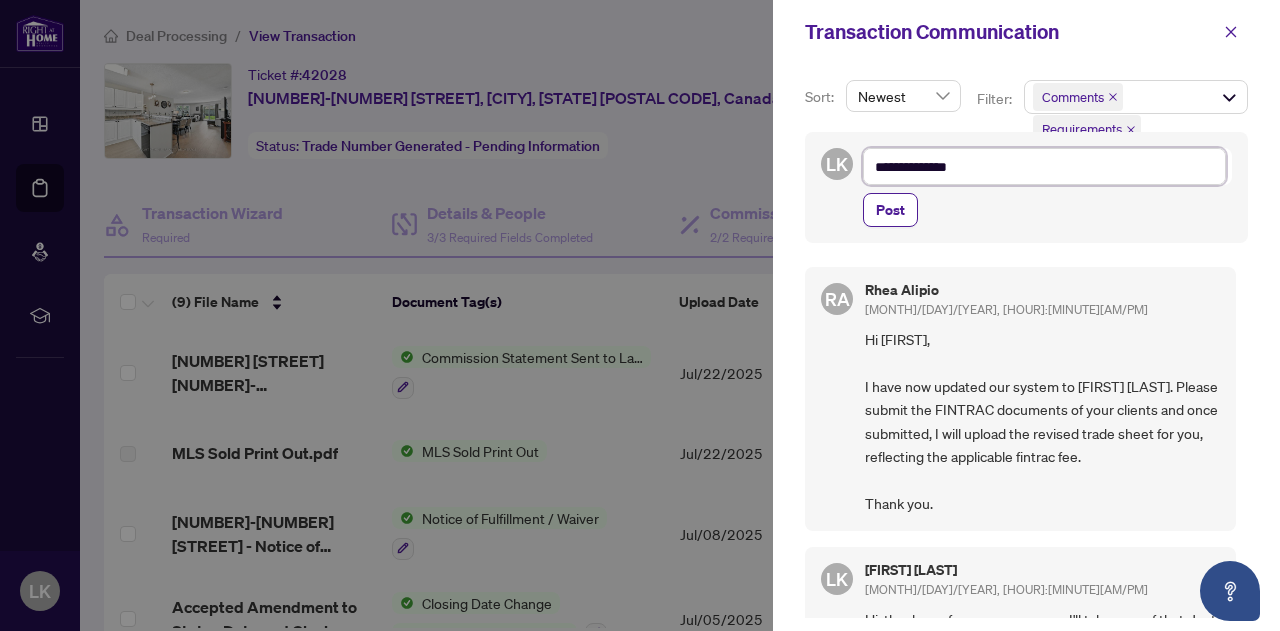 type on "**********" 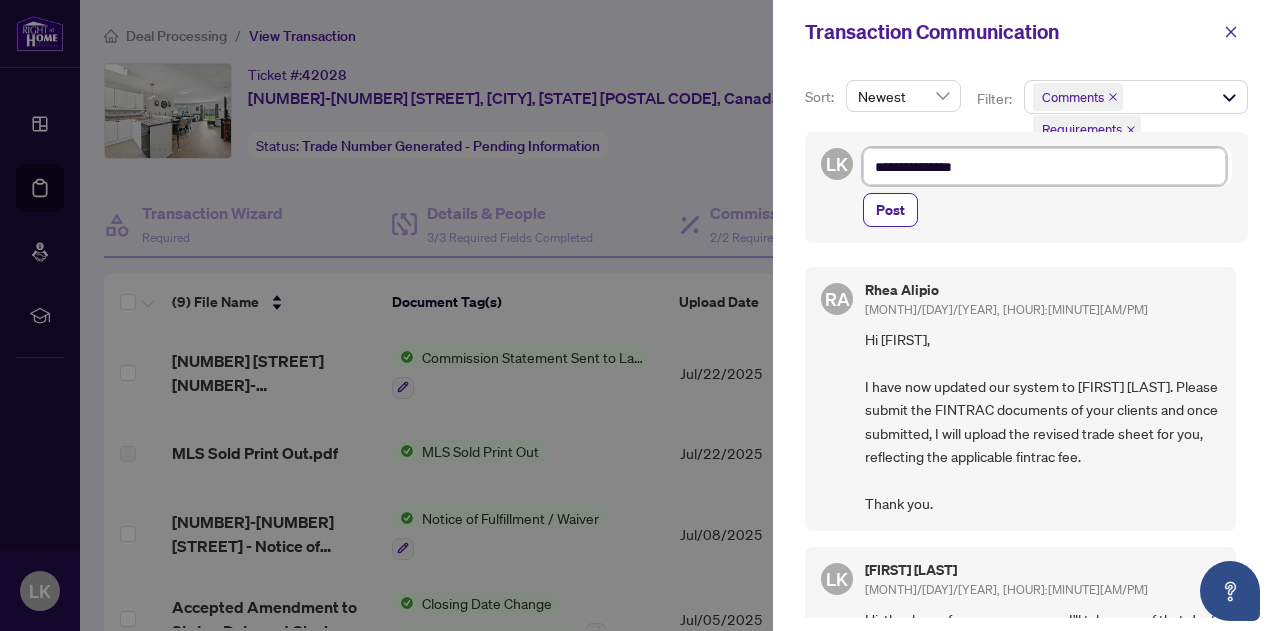 type on "**********" 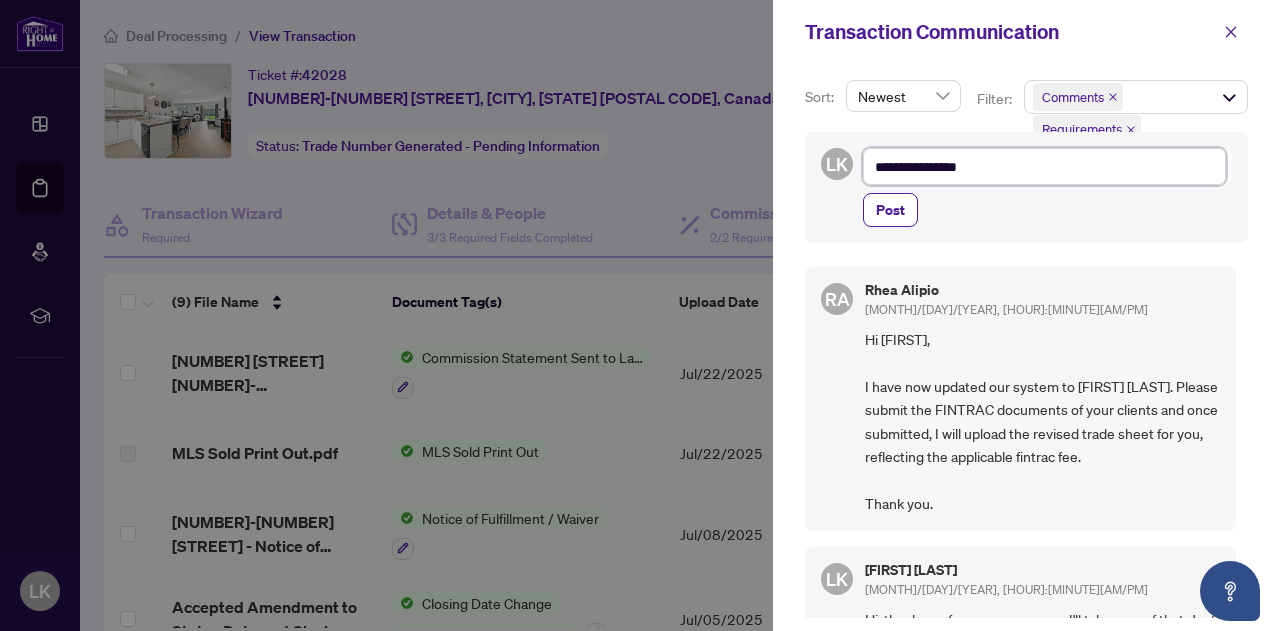 type on "**********" 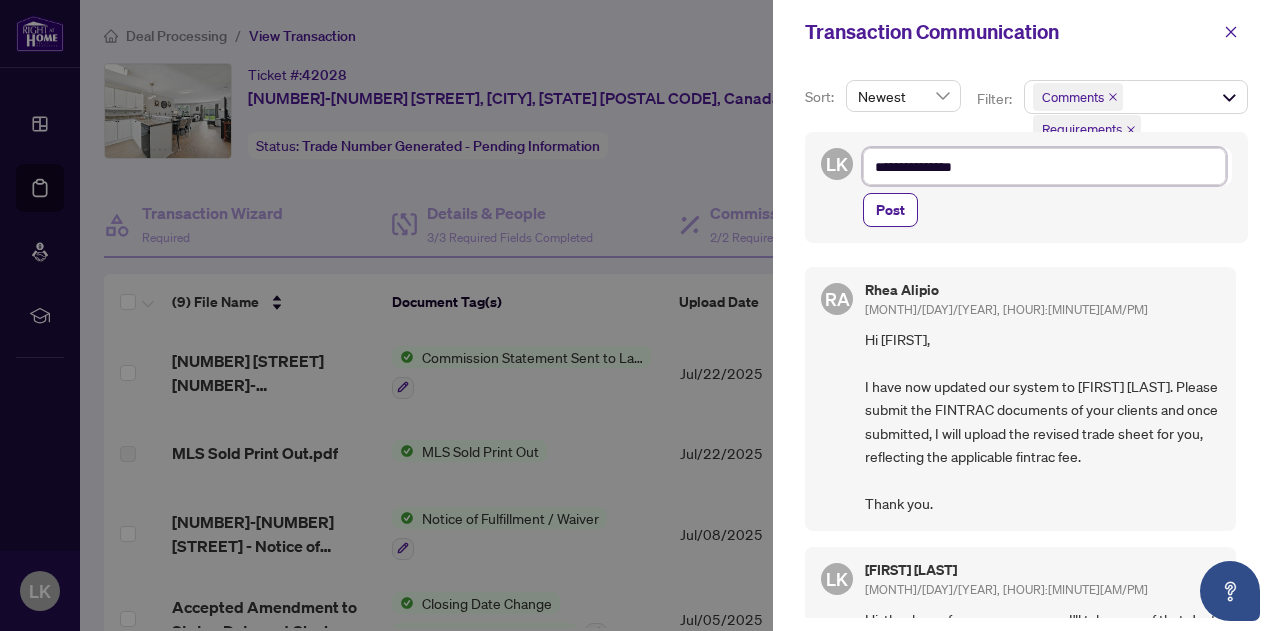 type on "**********" 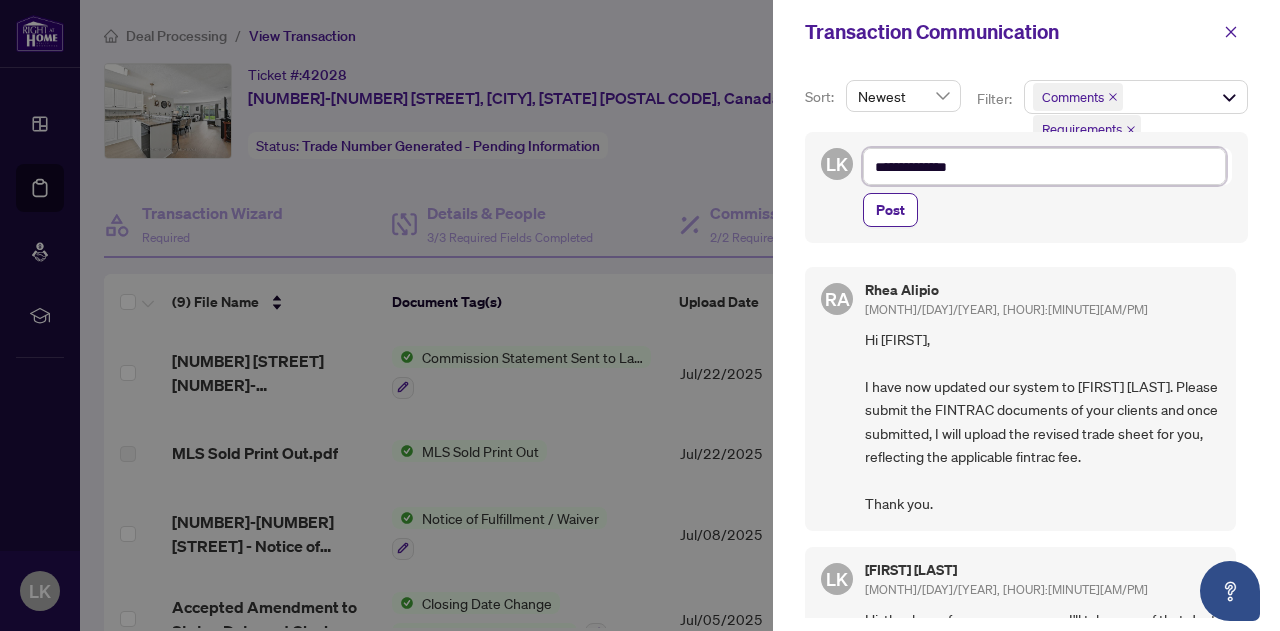 type on "**********" 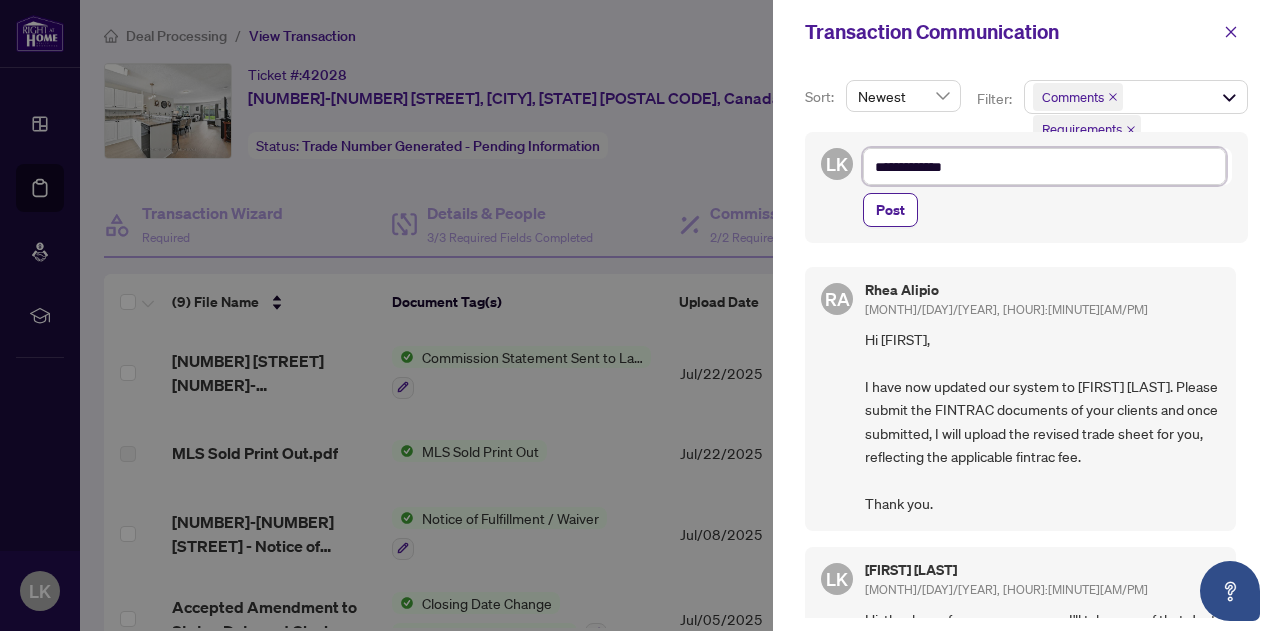 type on "**********" 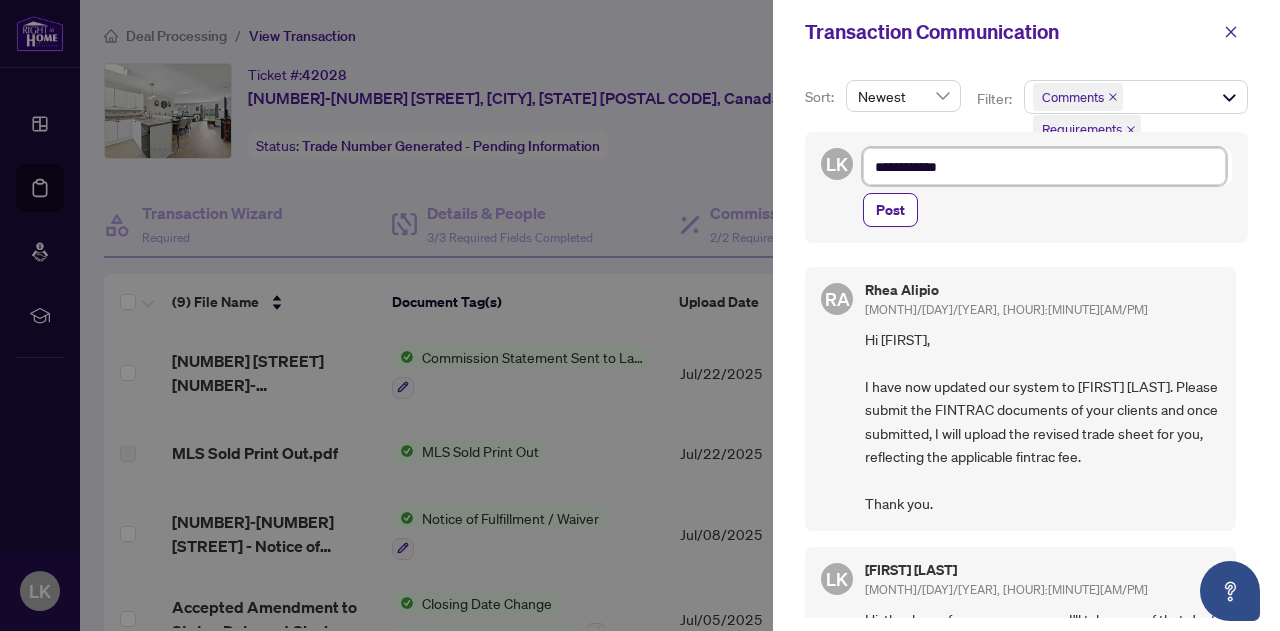 type on "**********" 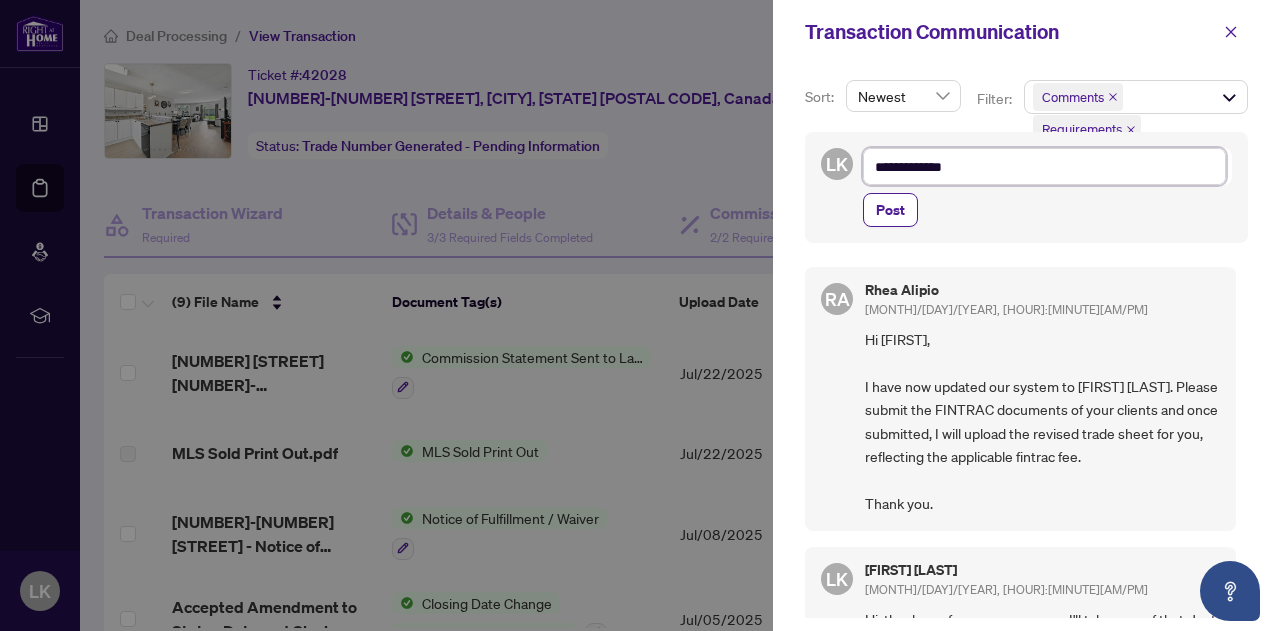 type on "**********" 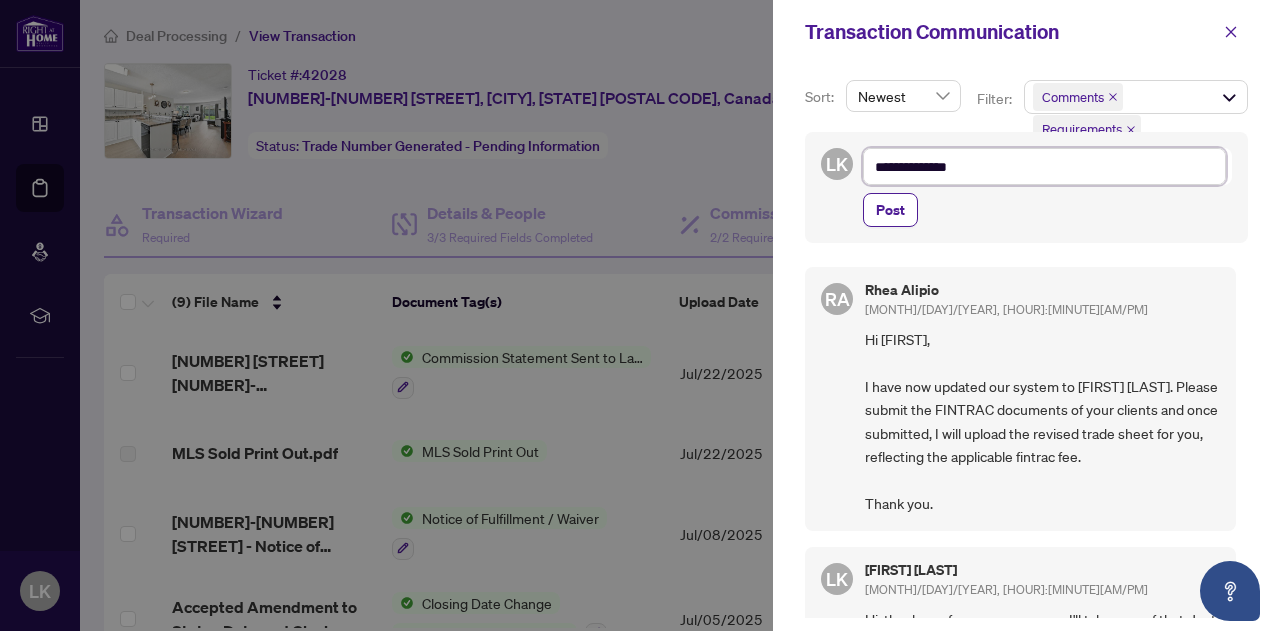 type on "**********" 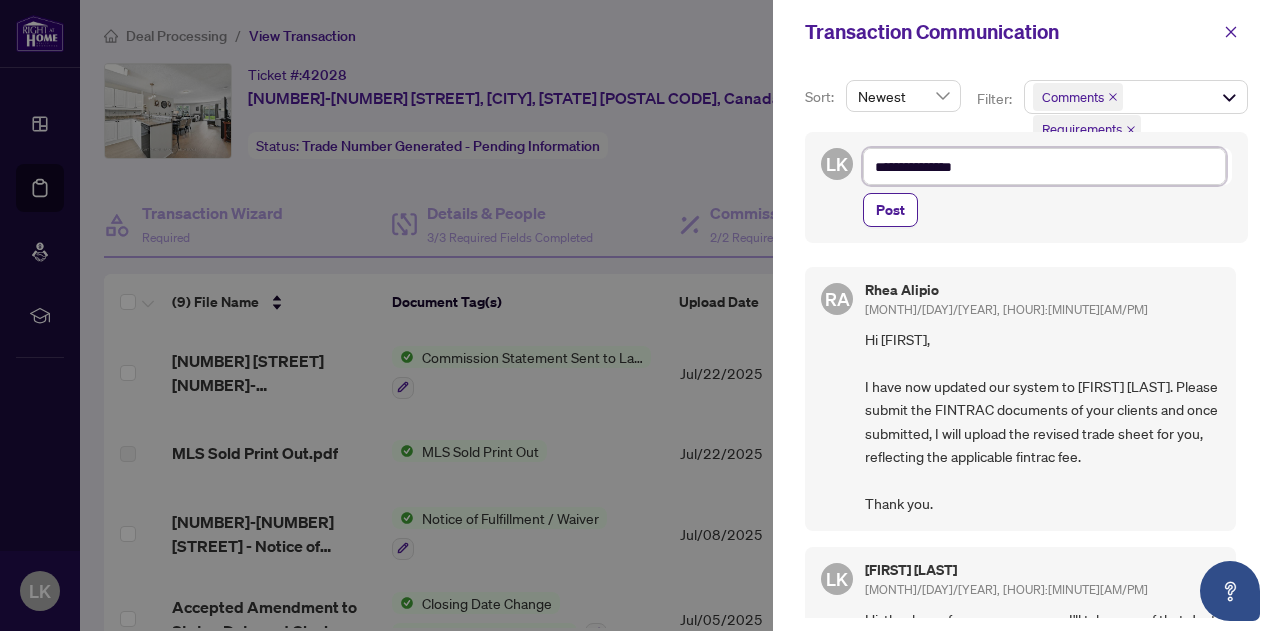 type on "**********" 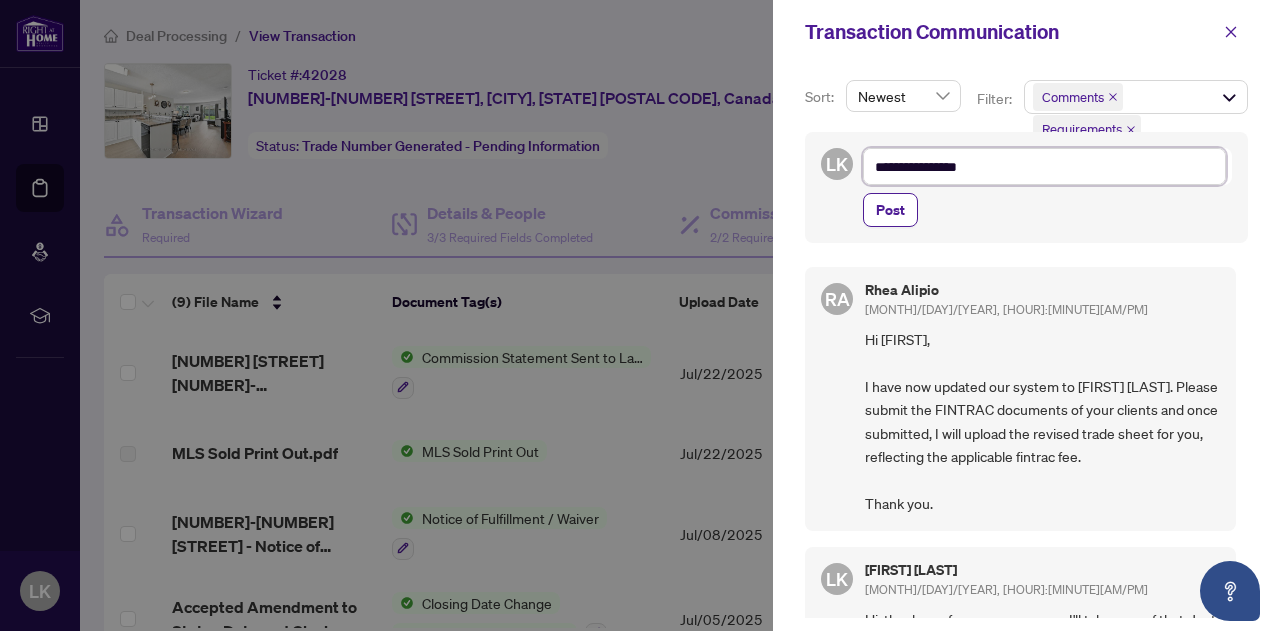 type on "**********" 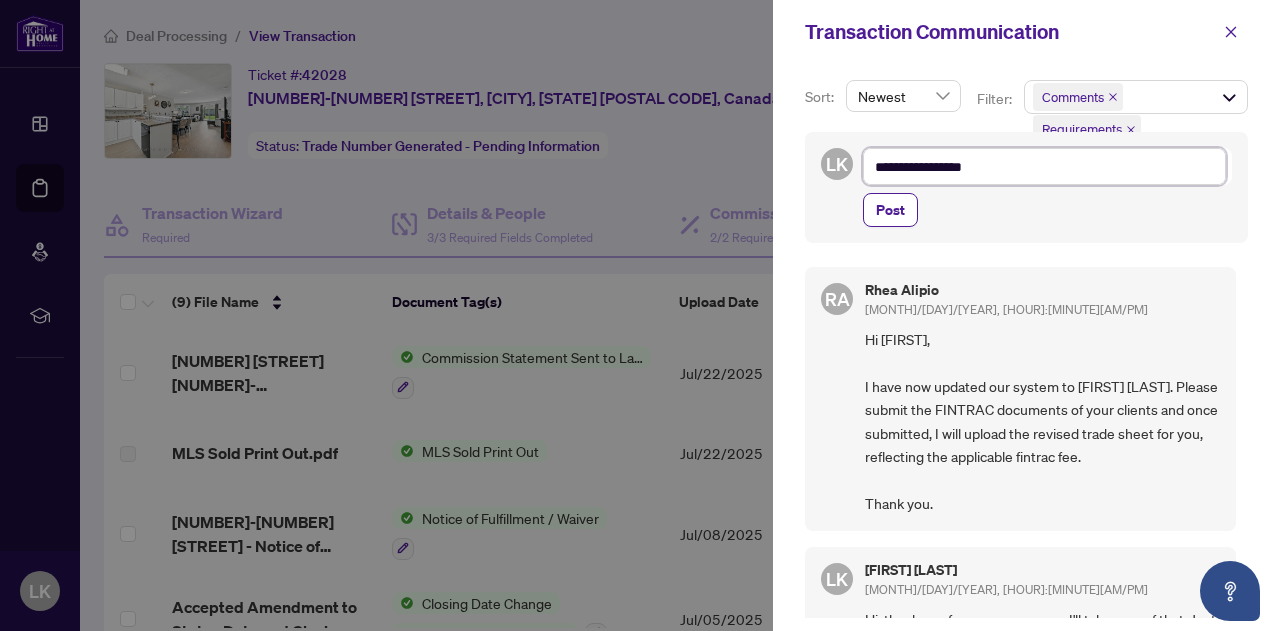 type on "**********" 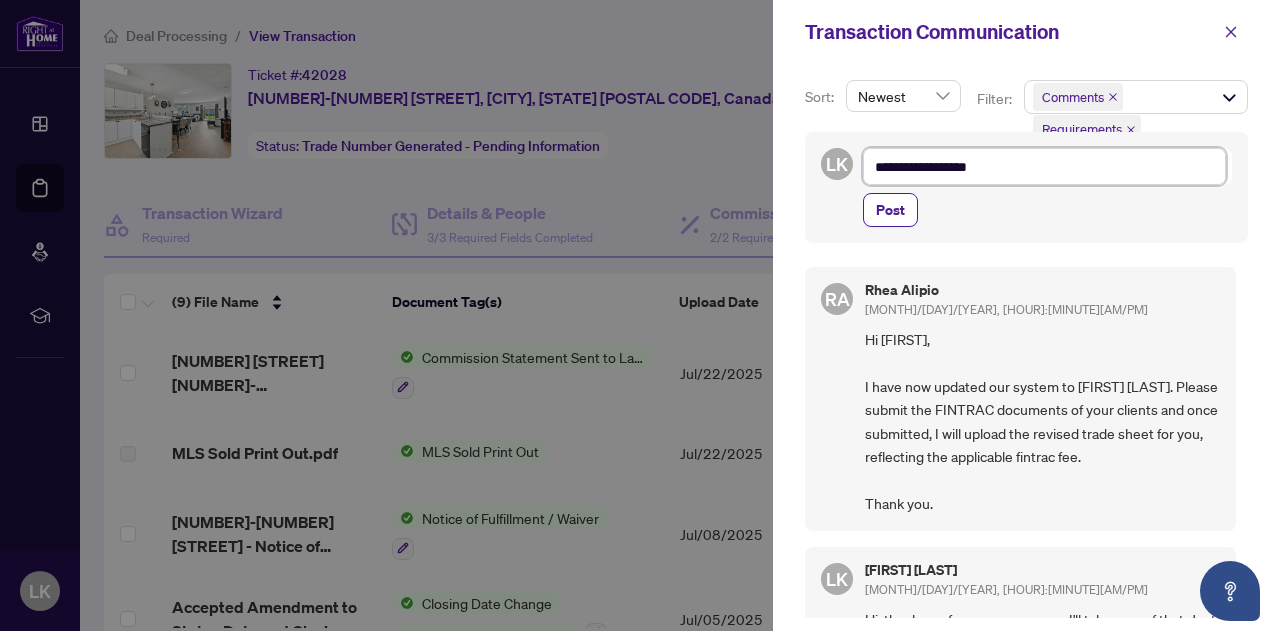 type on "**********" 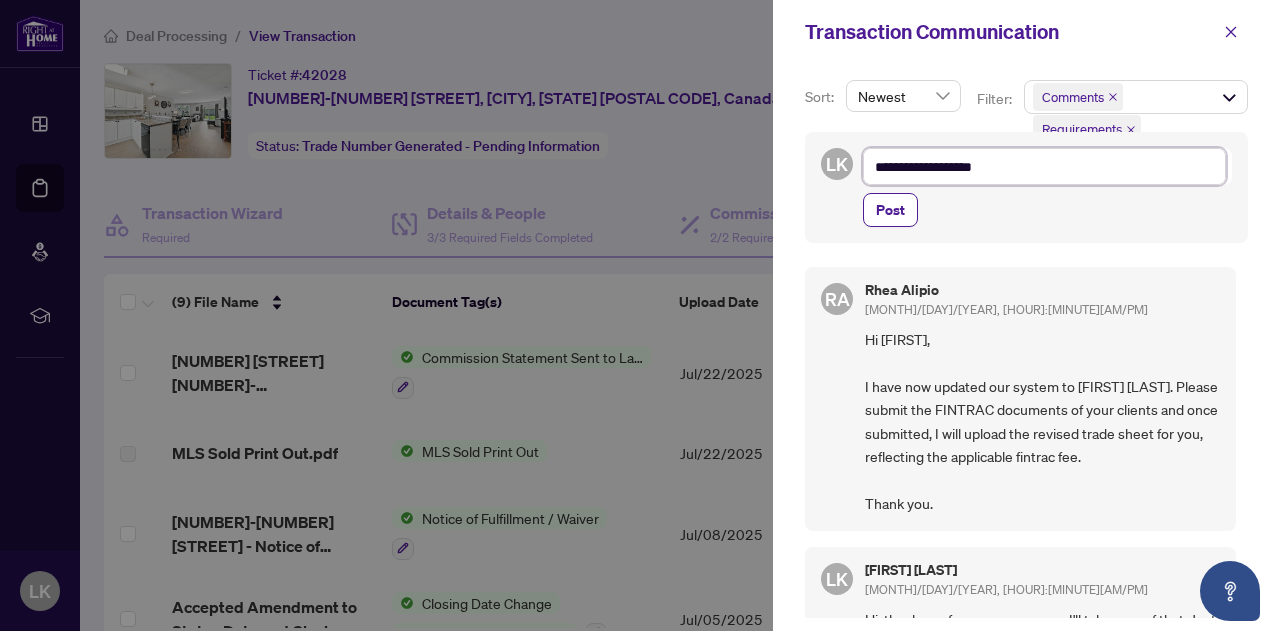 type on "**********" 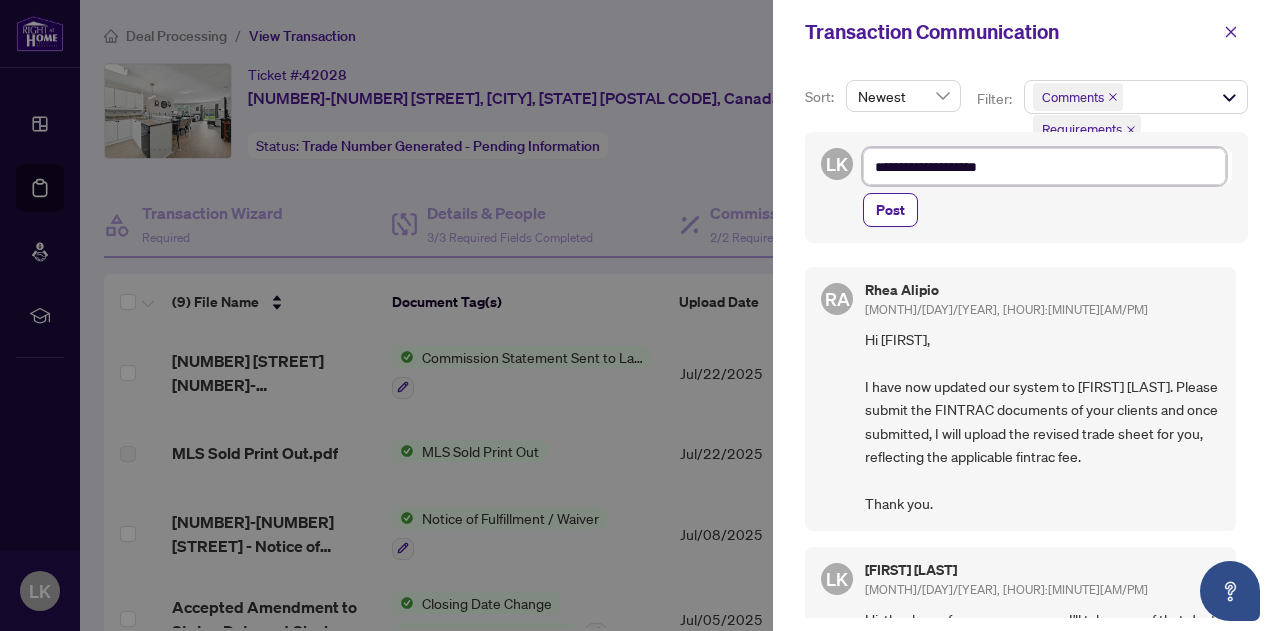 type on "**********" 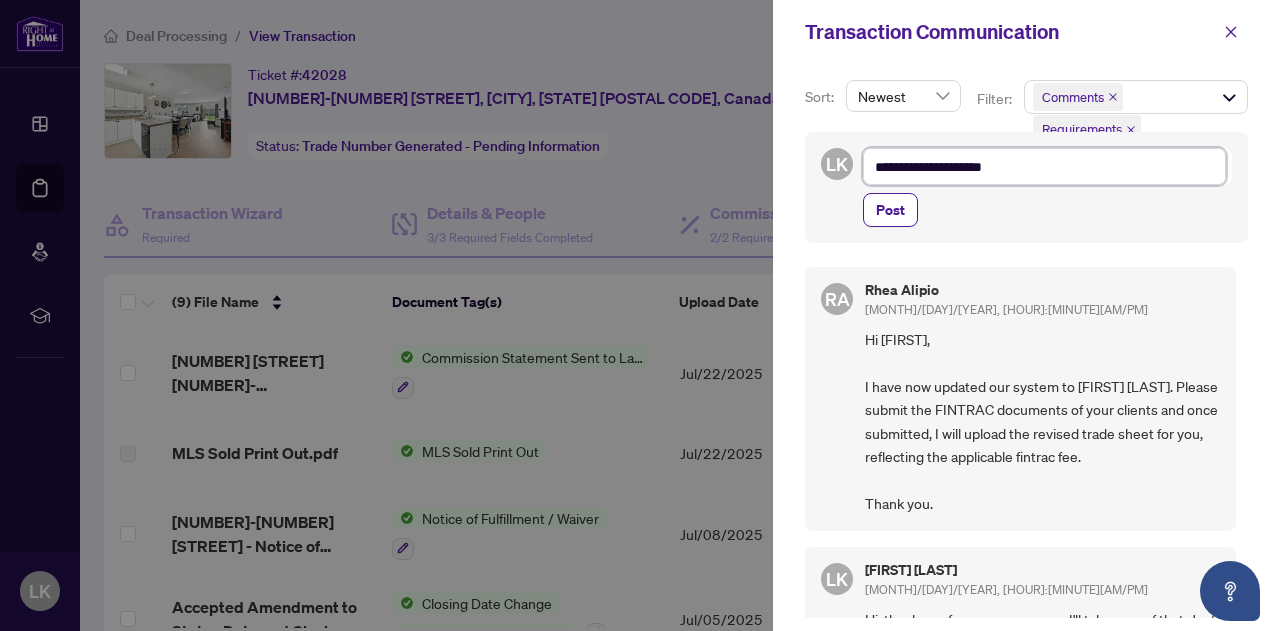 type on "**********" 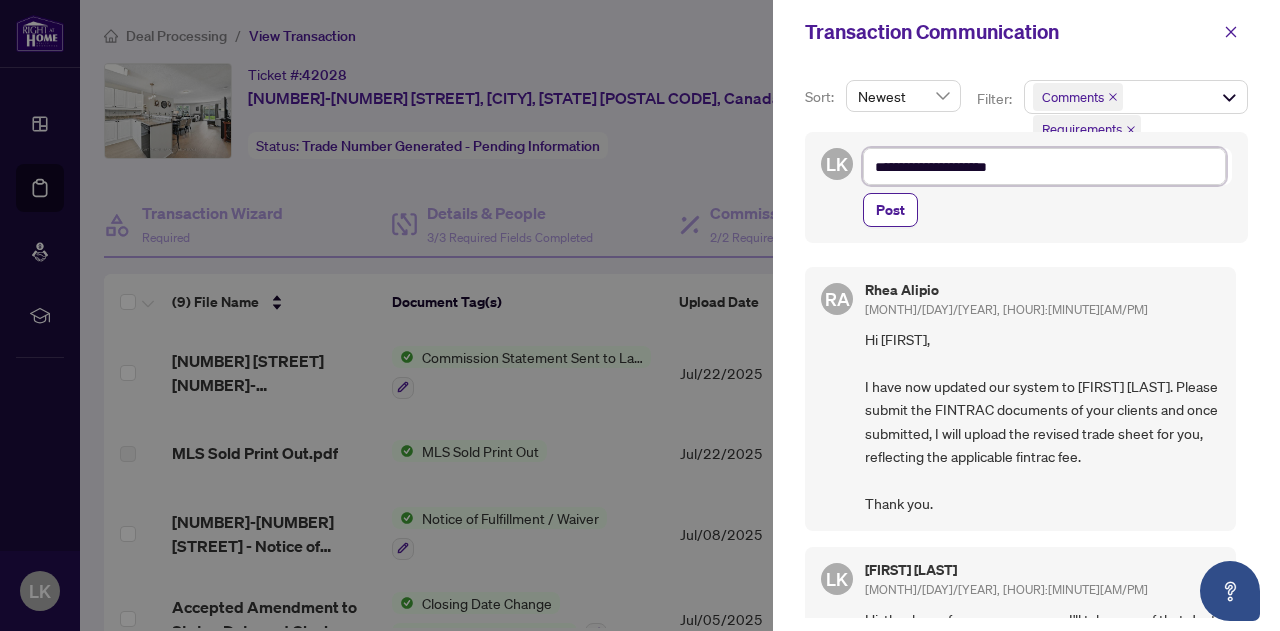 type on "**********" 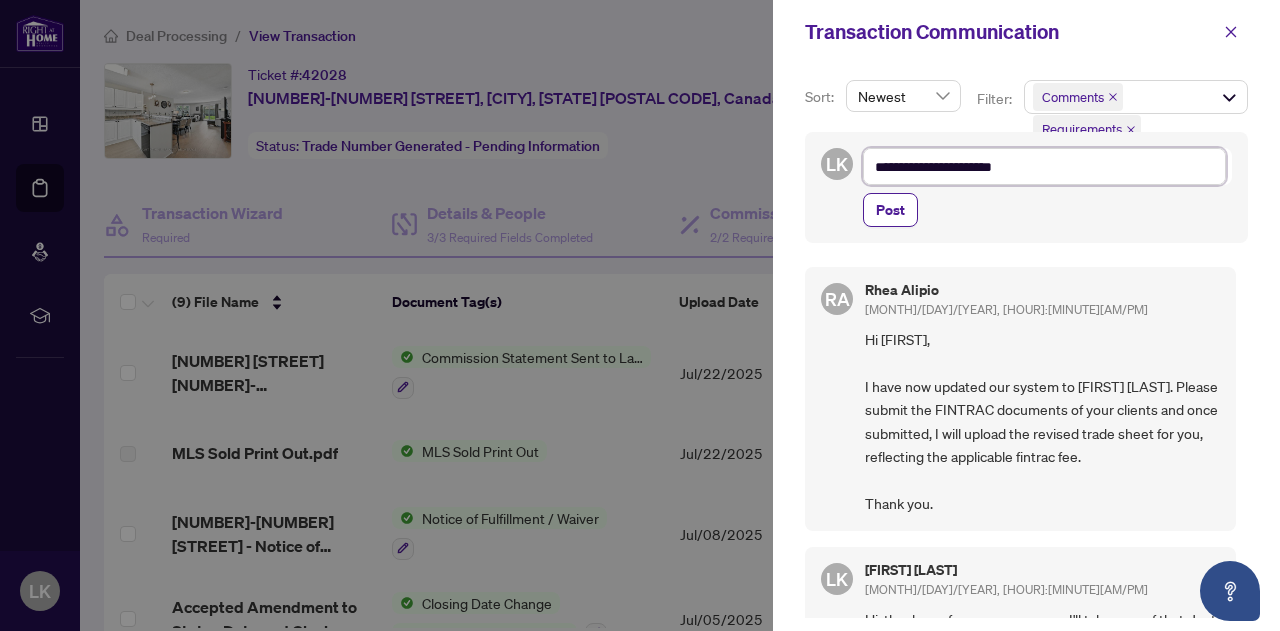 type on "**********" 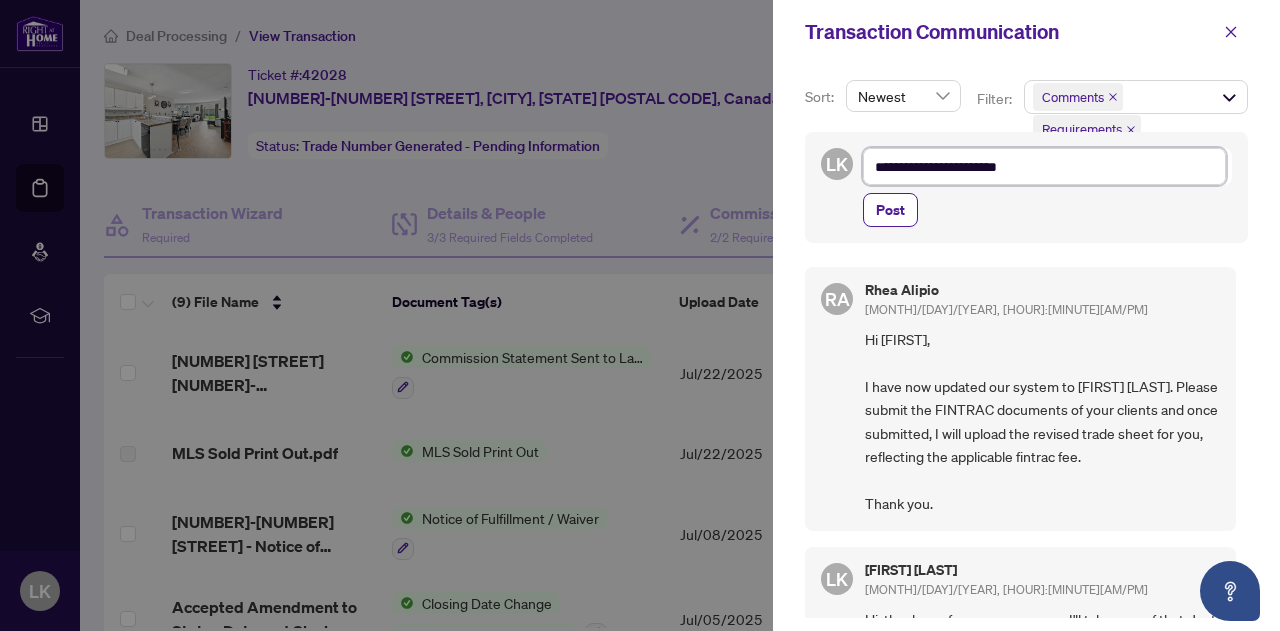 type on "**********" 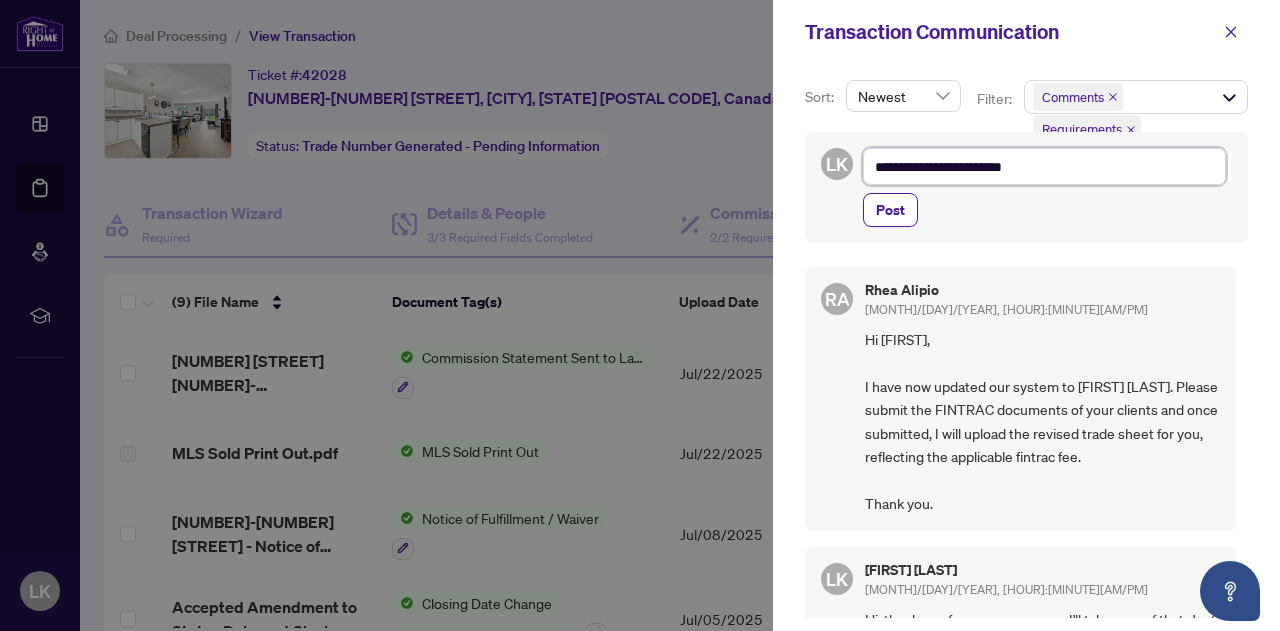 type on "**********" 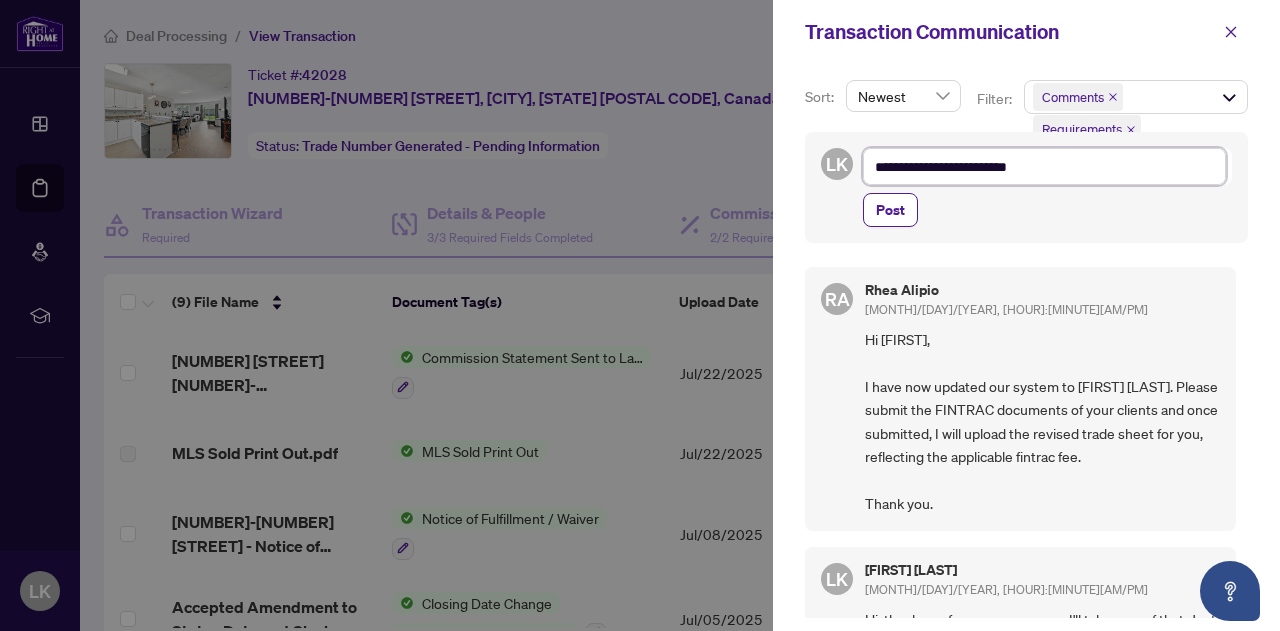 type on "**********" 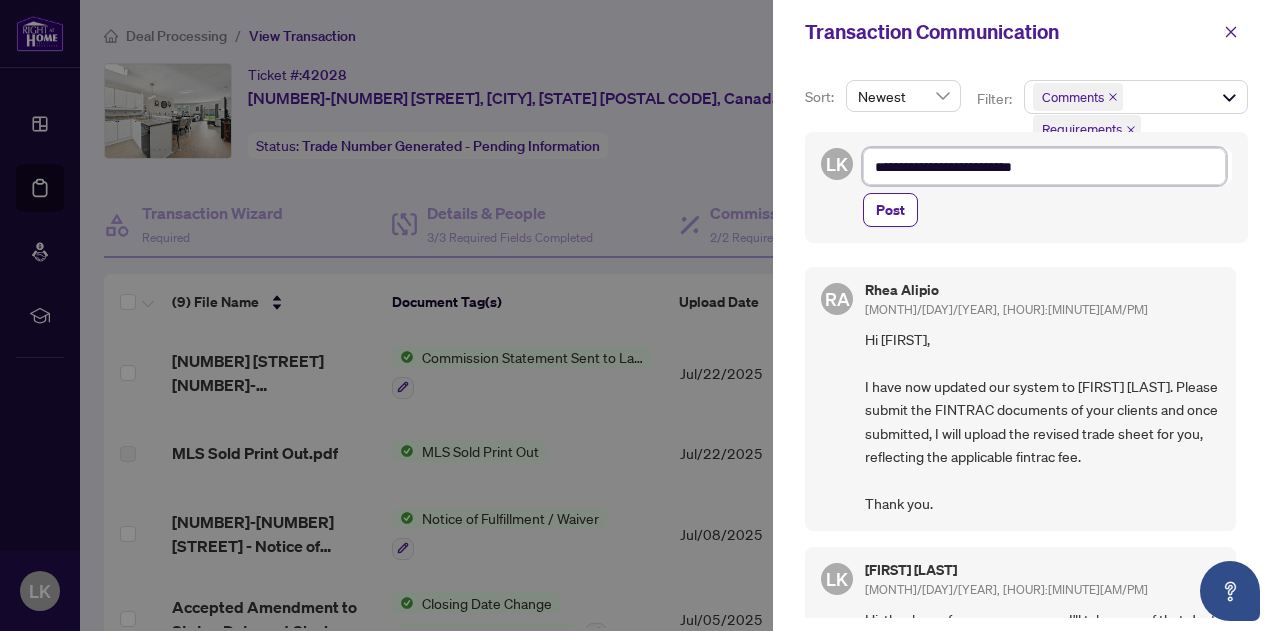 type on "**********" 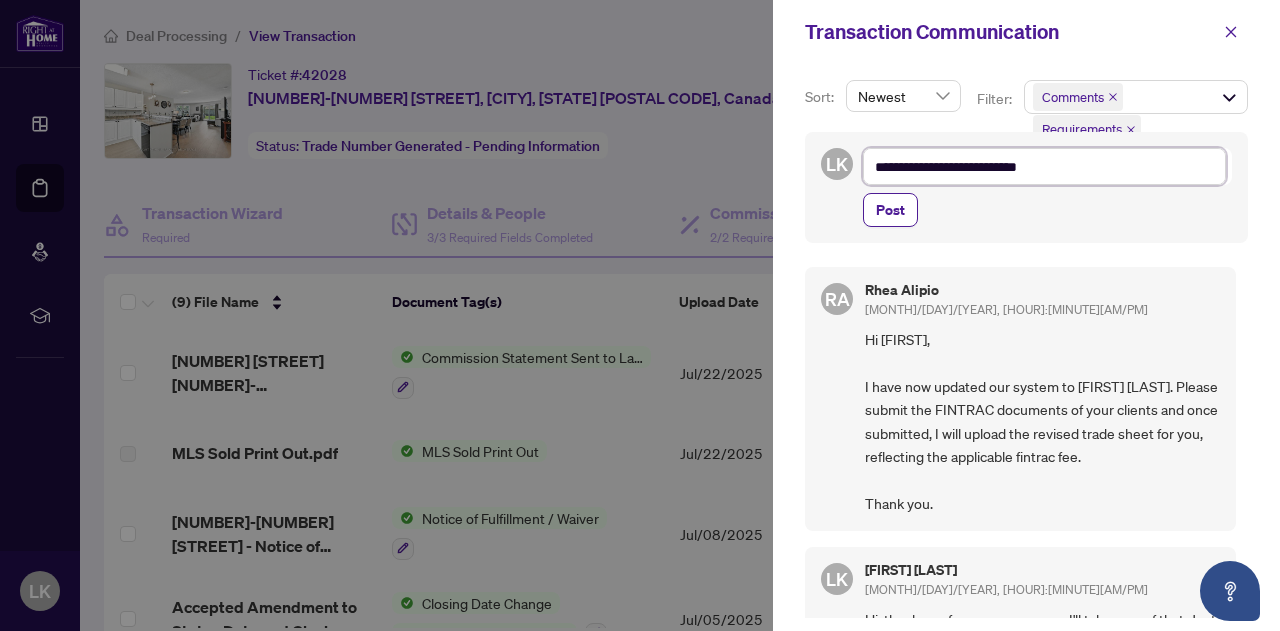 type on "**********" 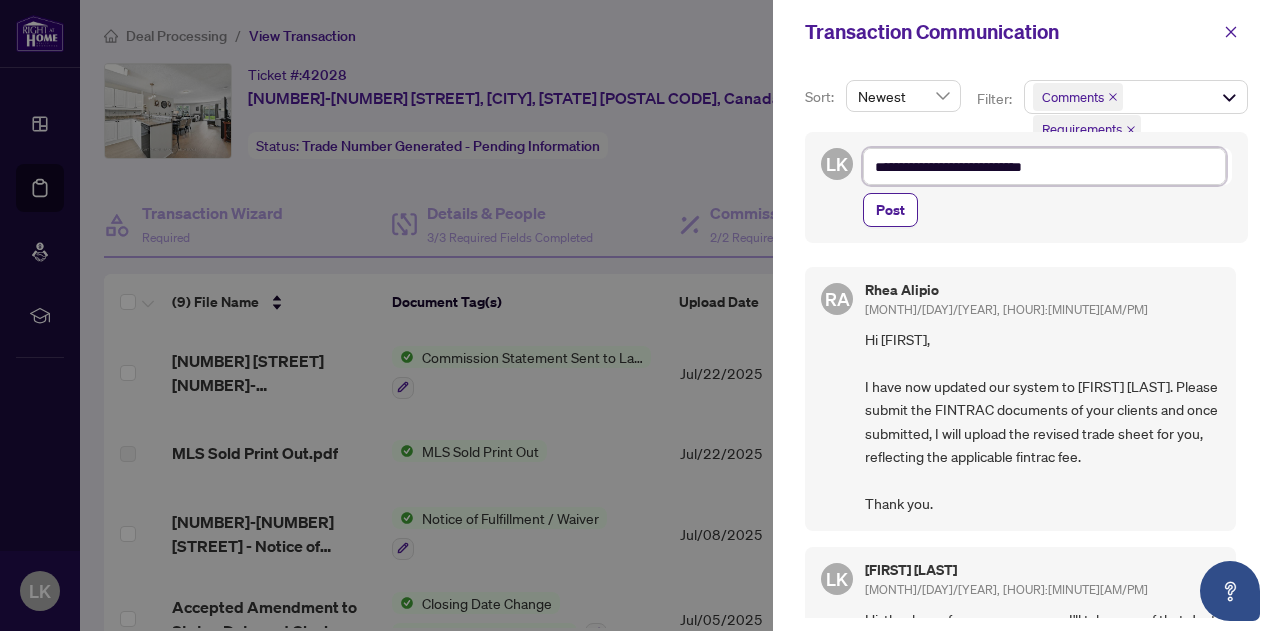 type on "**********" 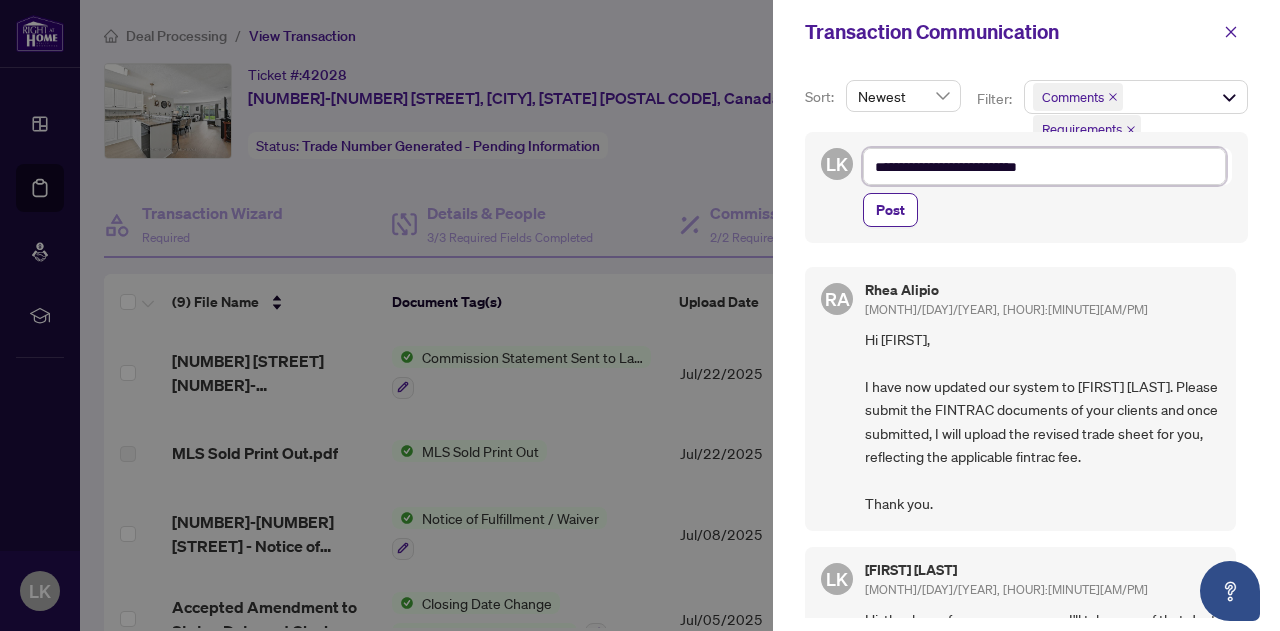 type on "**********" 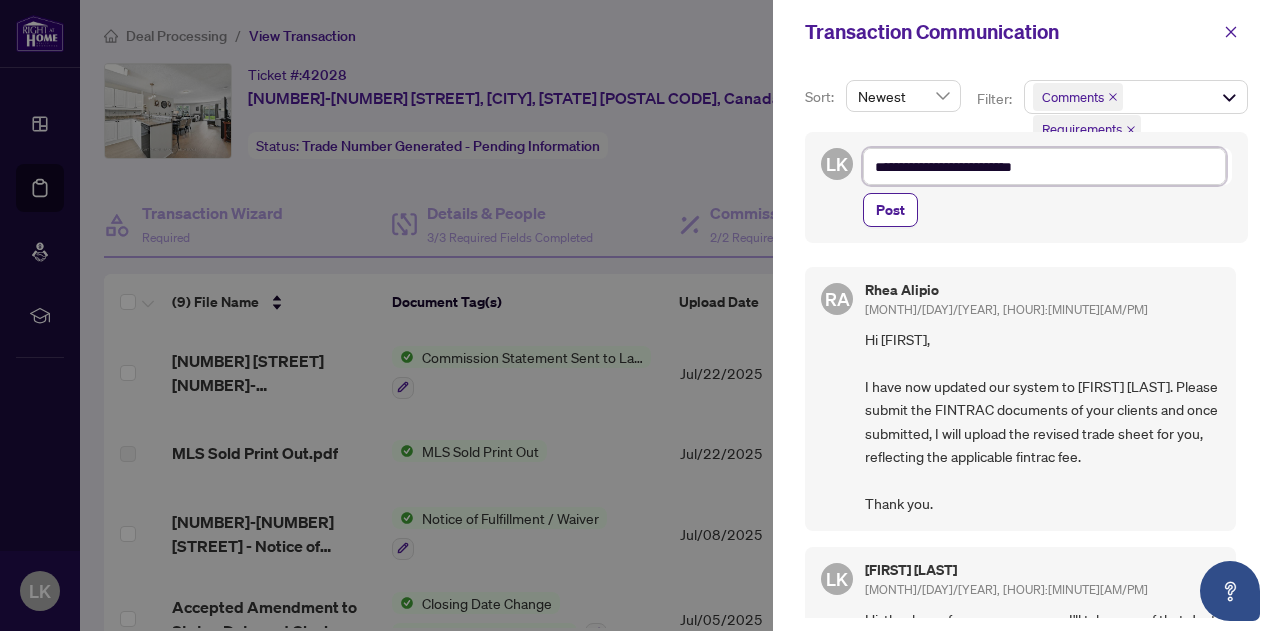 type on "**********" 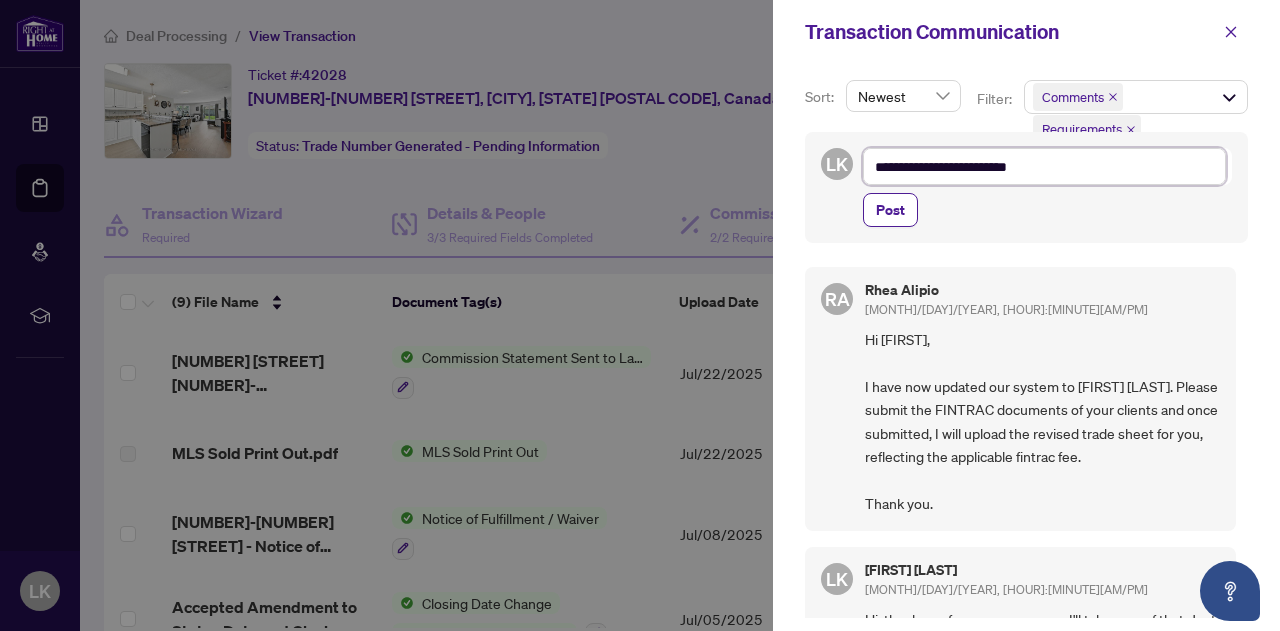 type on "**********" 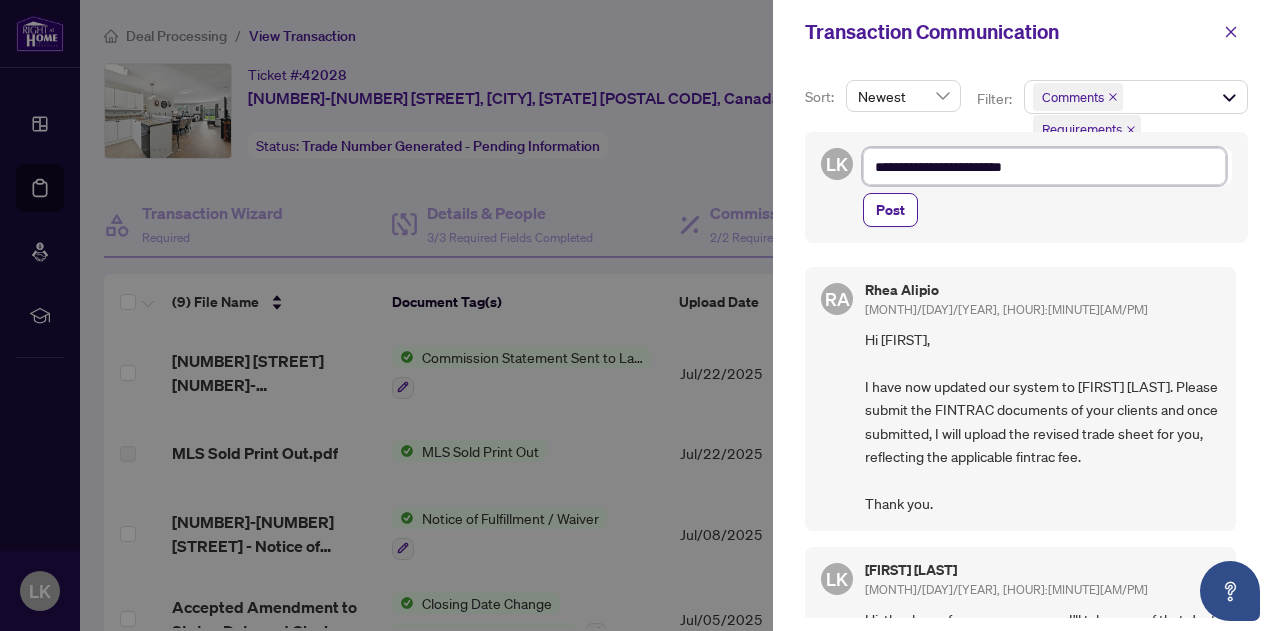 type on "**********" 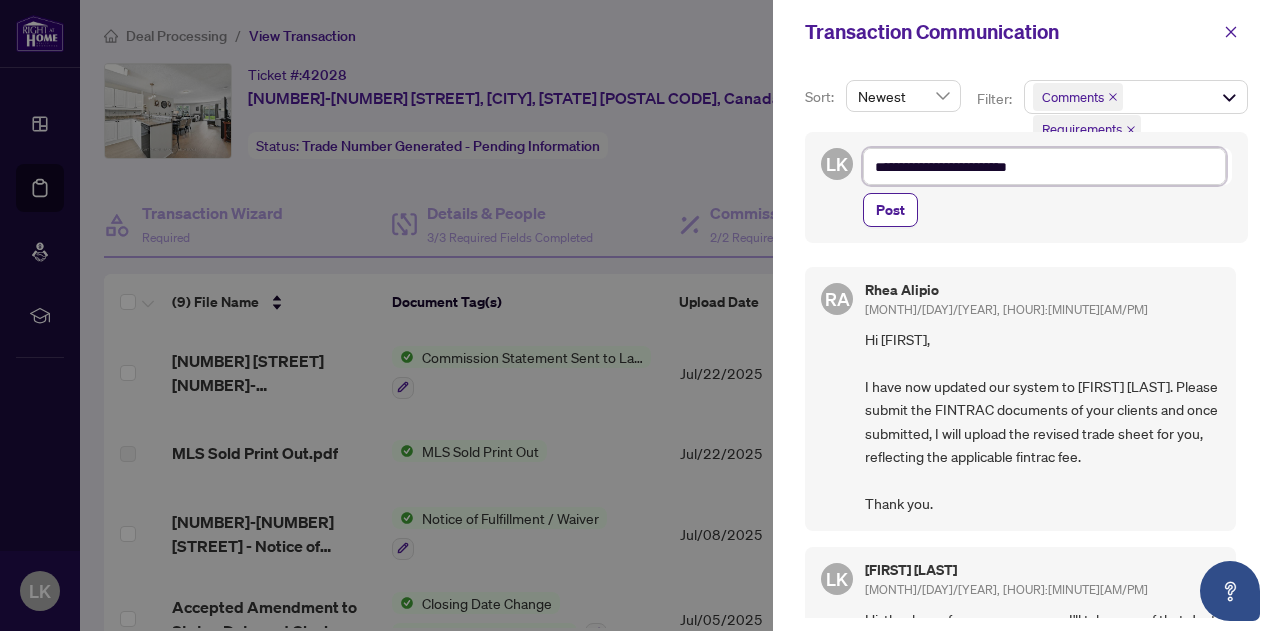 type on "**********" 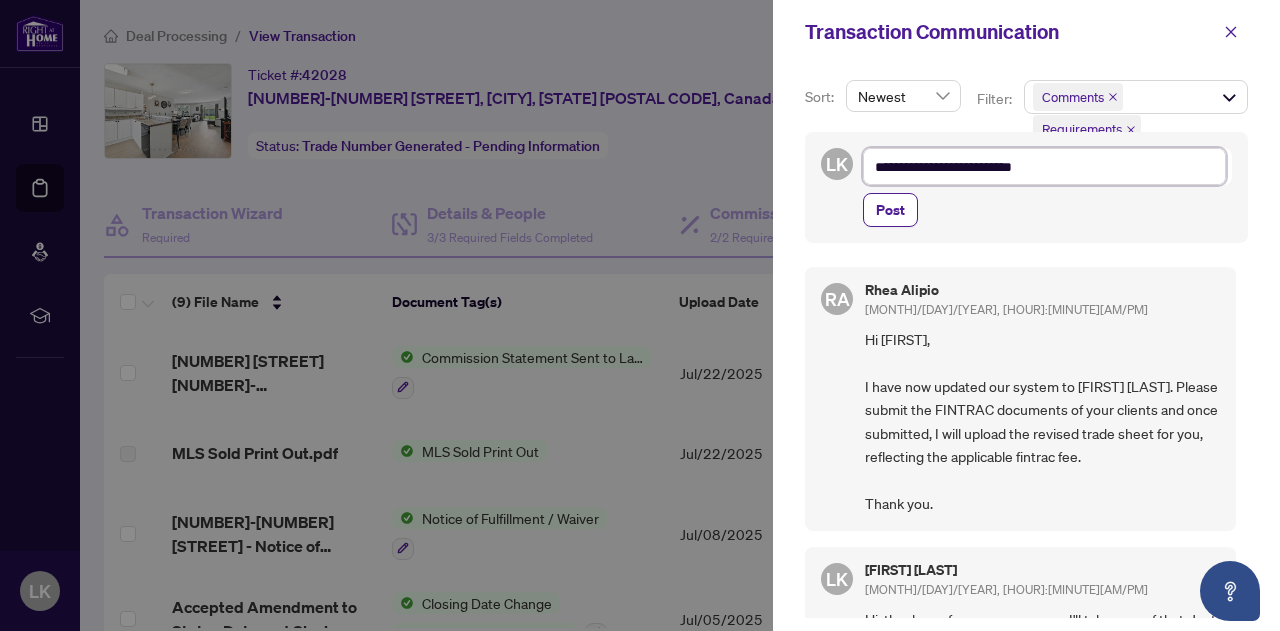 type on "**********" 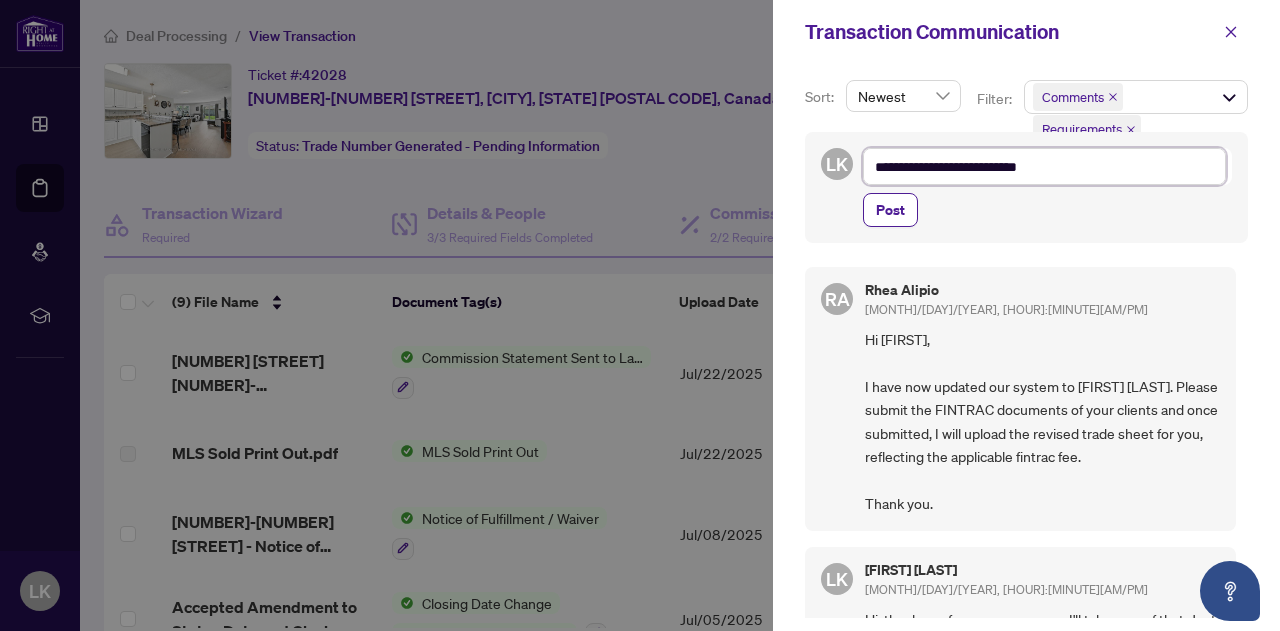 type on "**********" 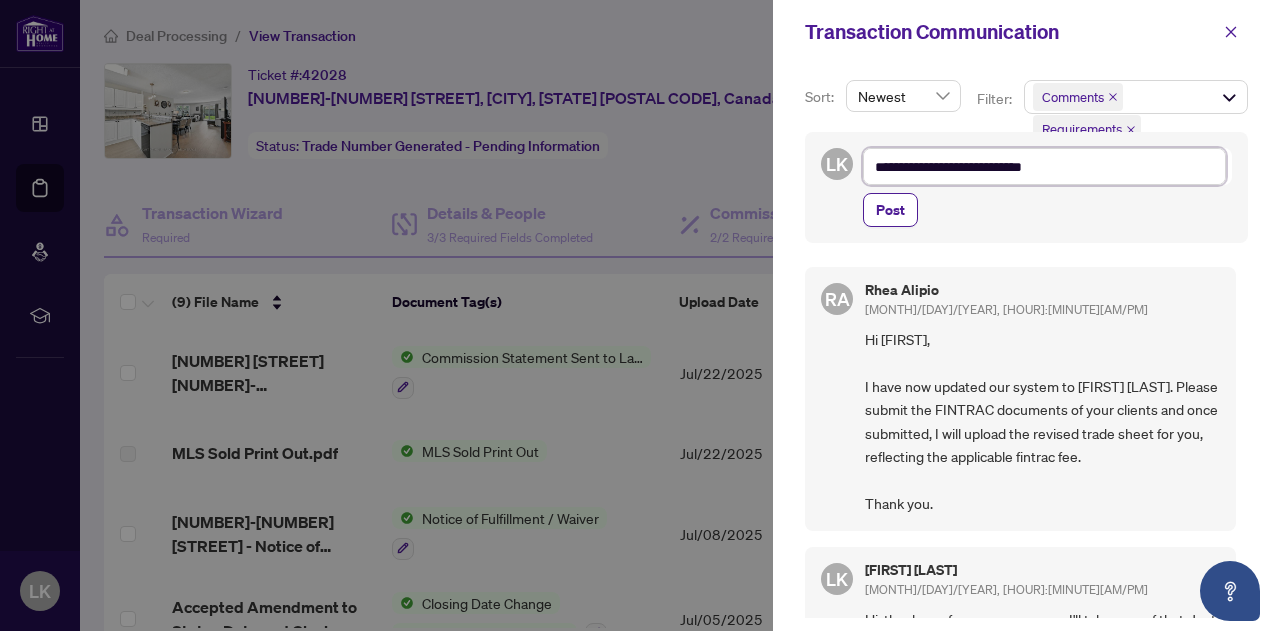 type on "**********" 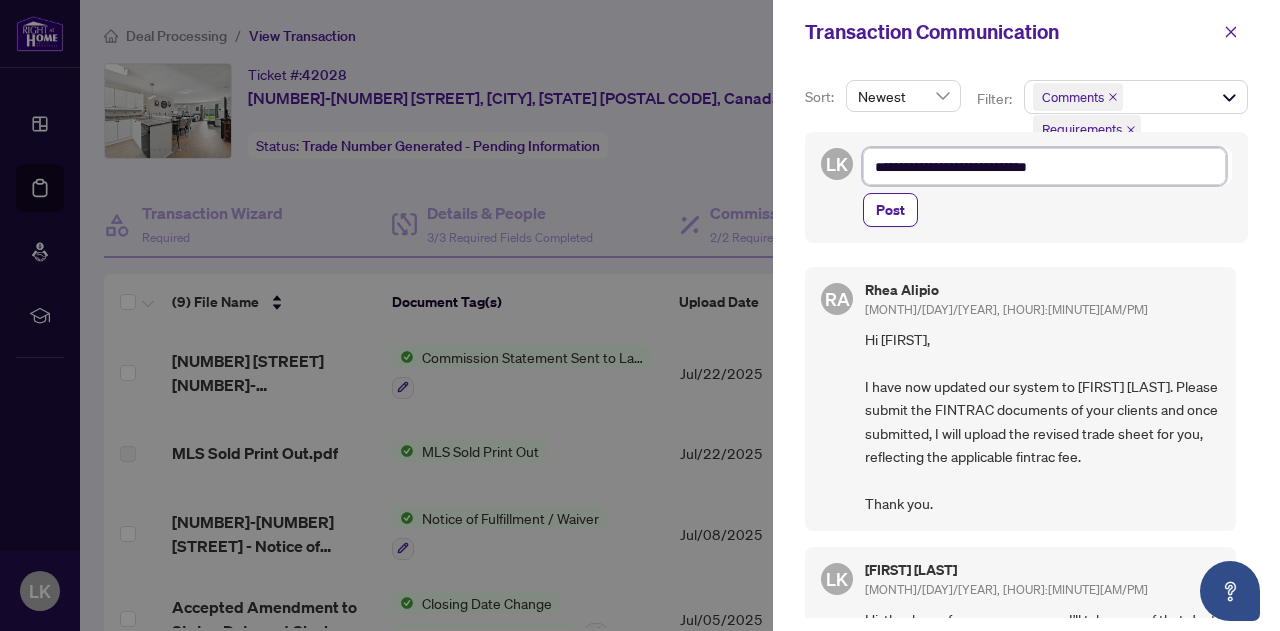 type on "**********" 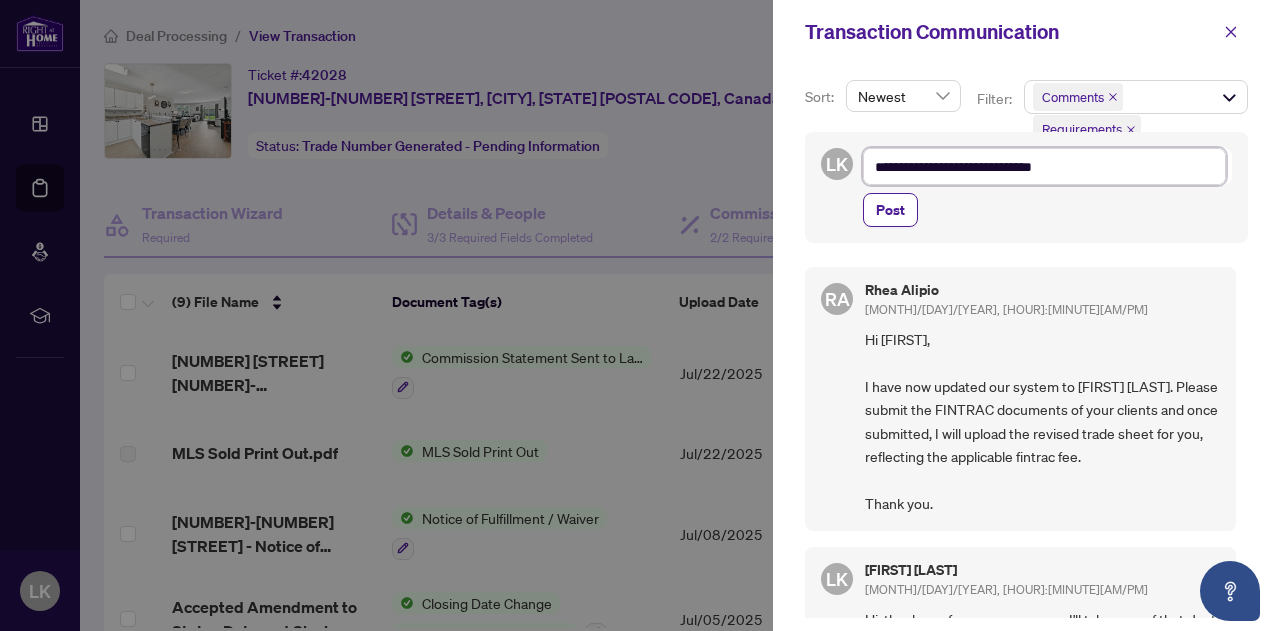 type on "**********" 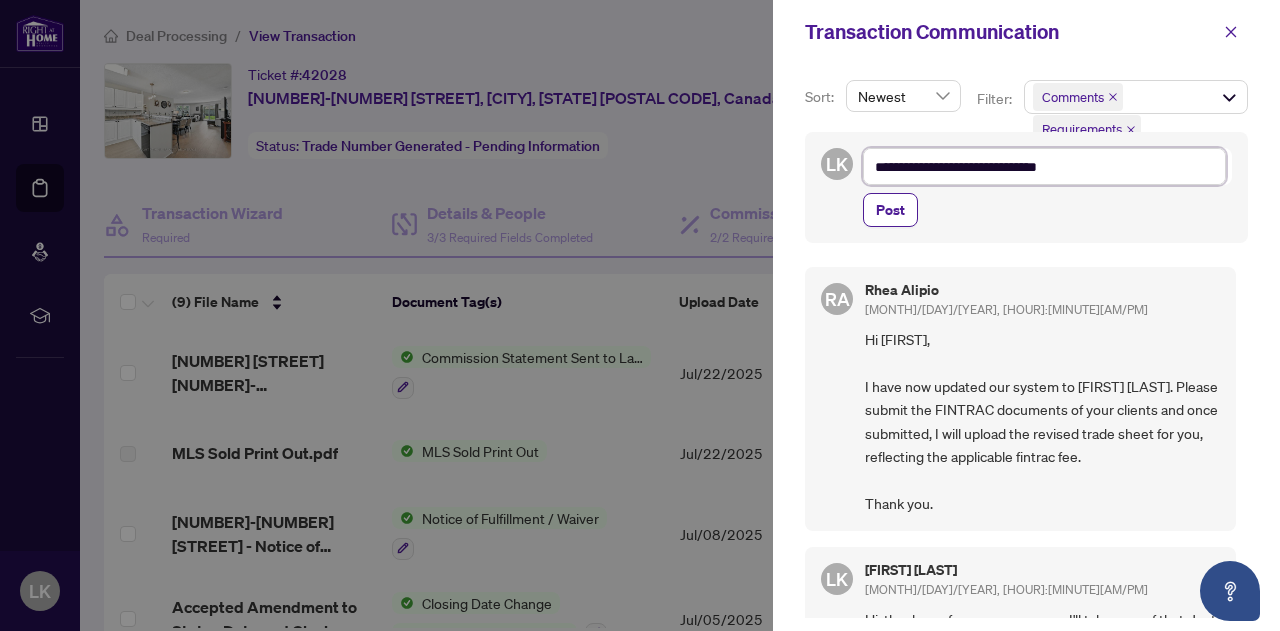type on "**********" 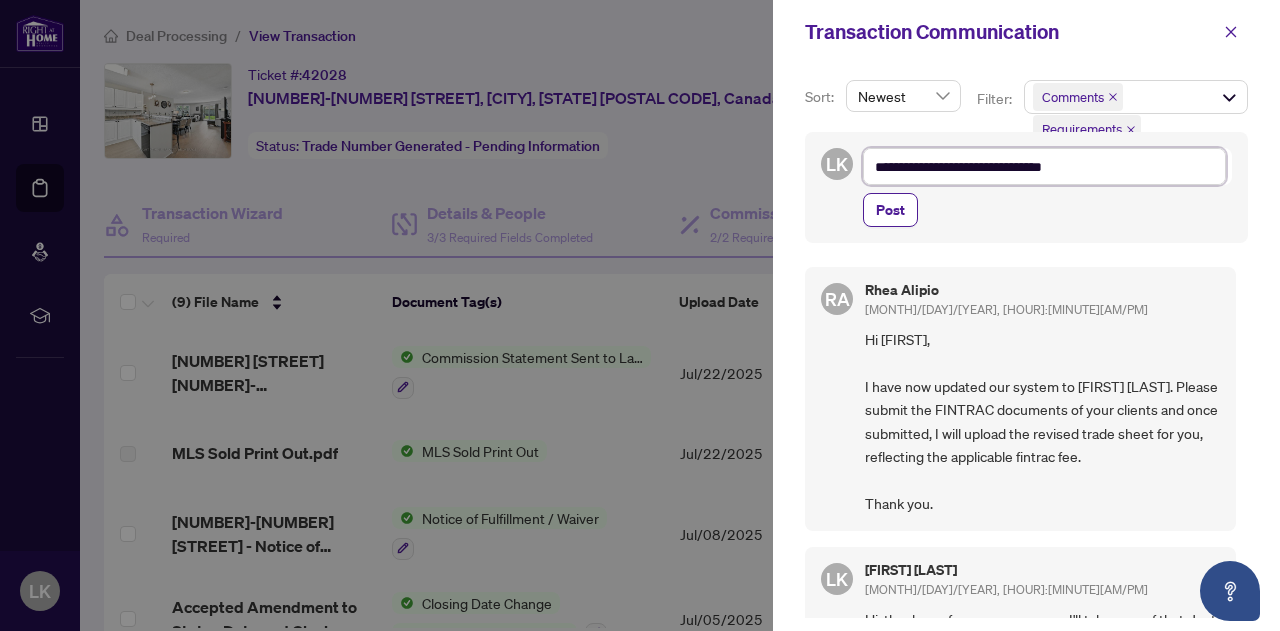 type on "**********" 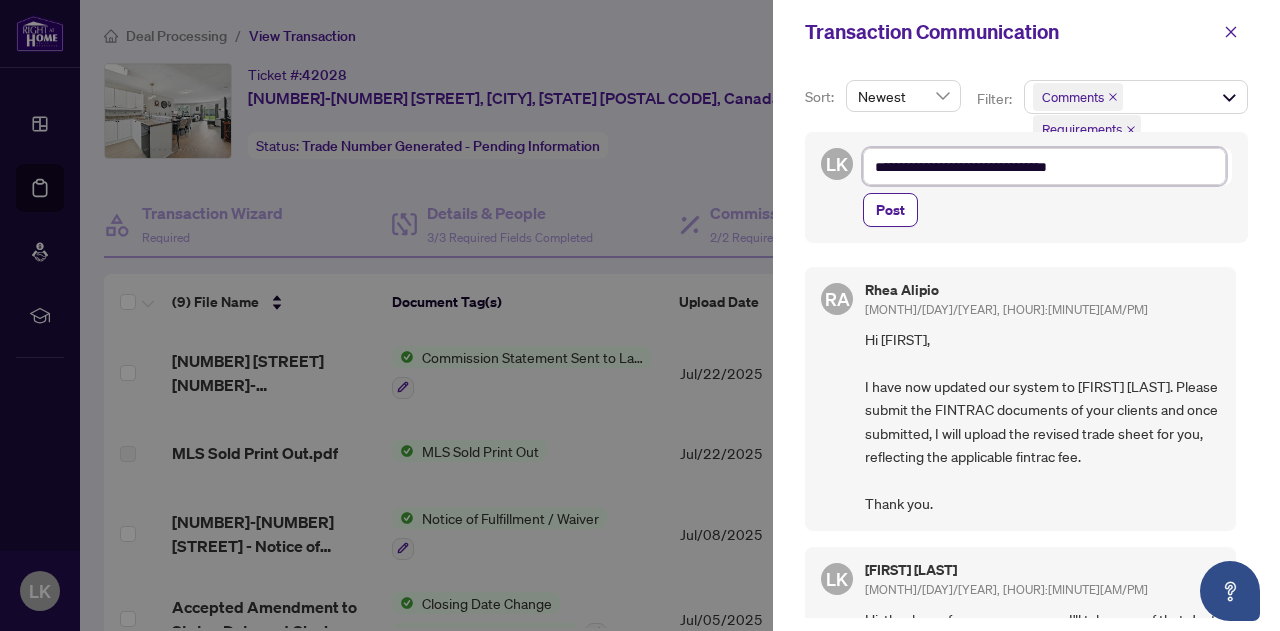 type on "**********" 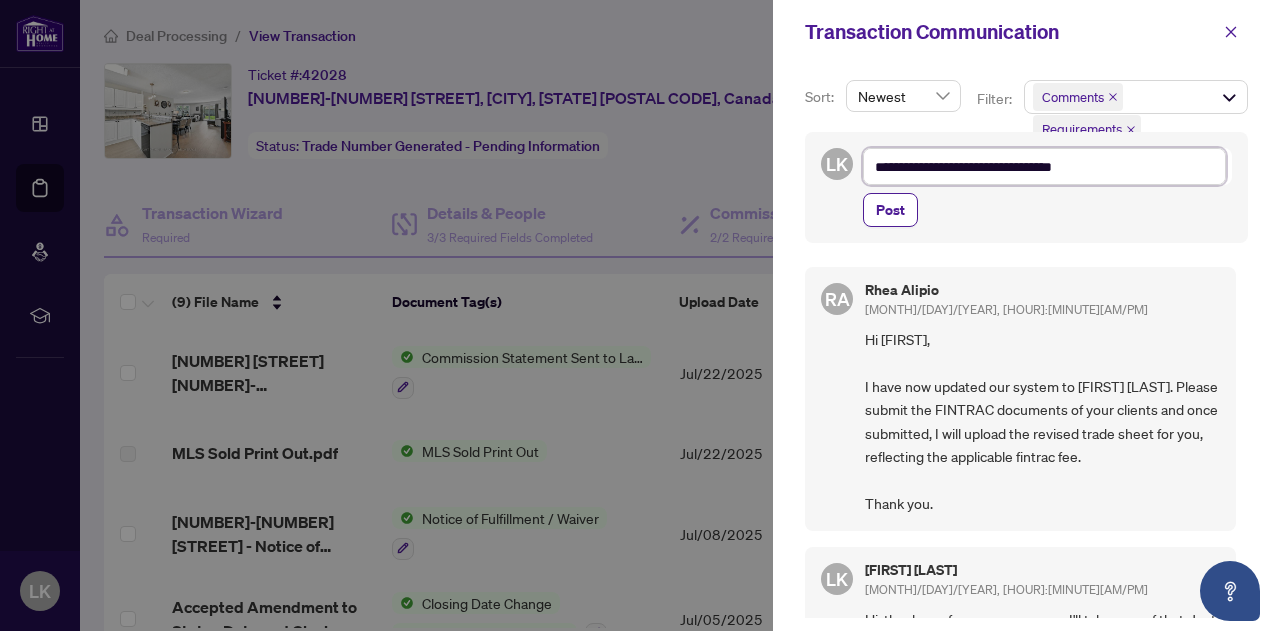 type on "**********" 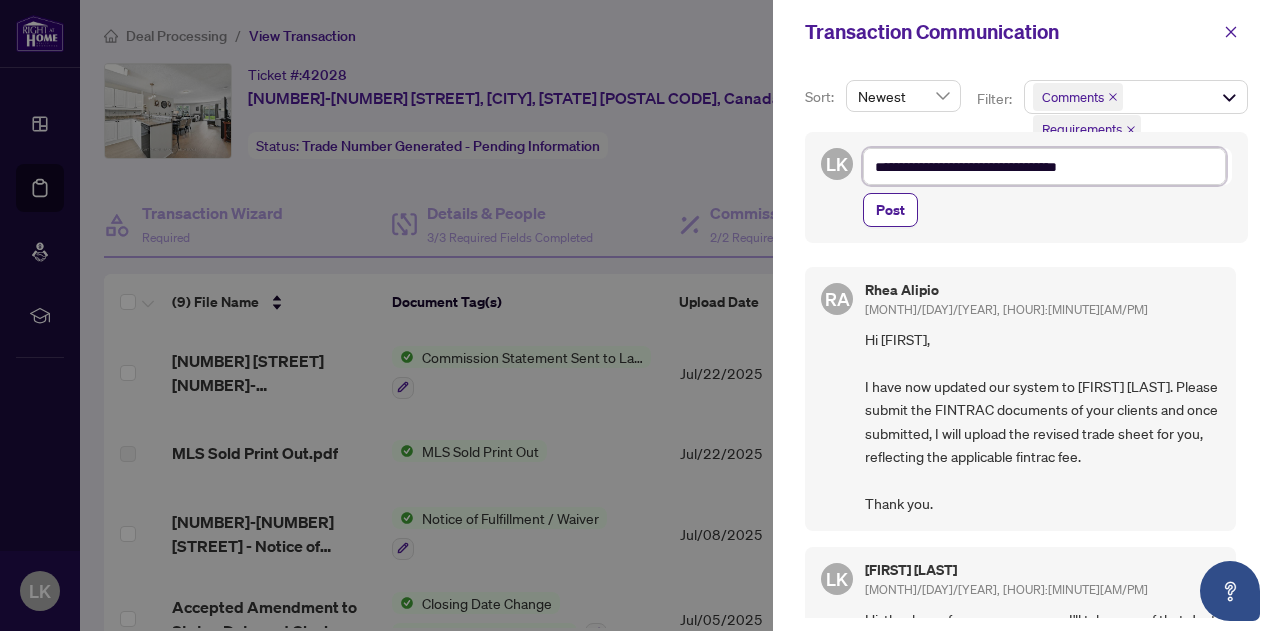 type on "**********" 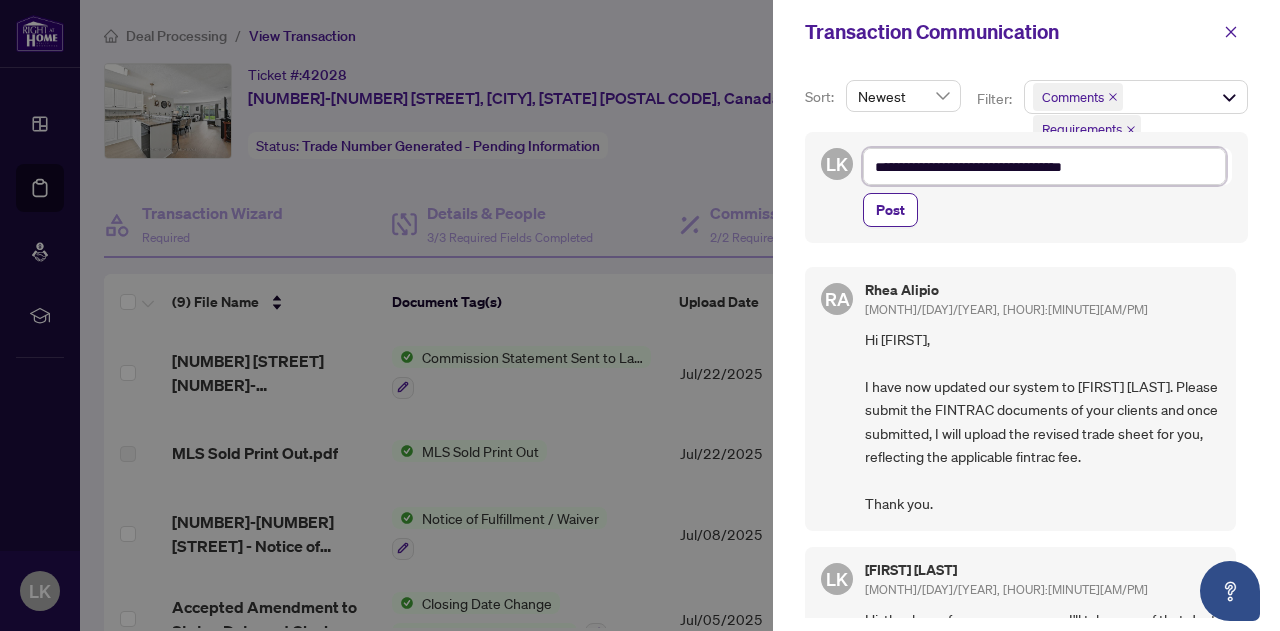 type on "**********" 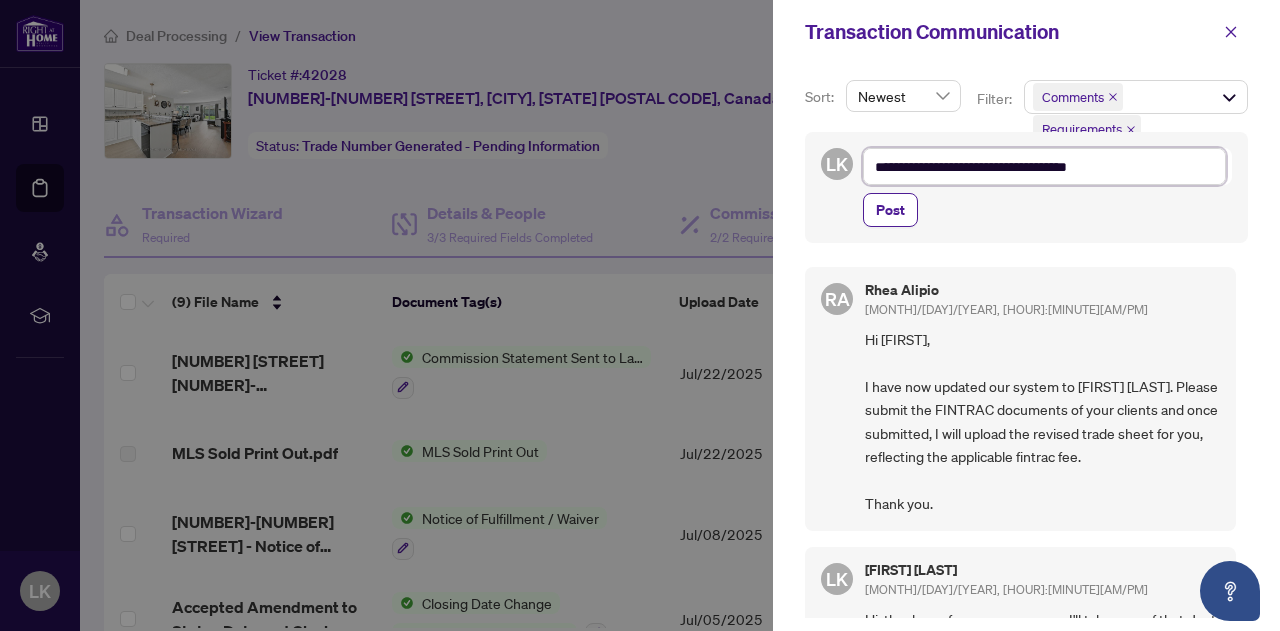 type on "**********" 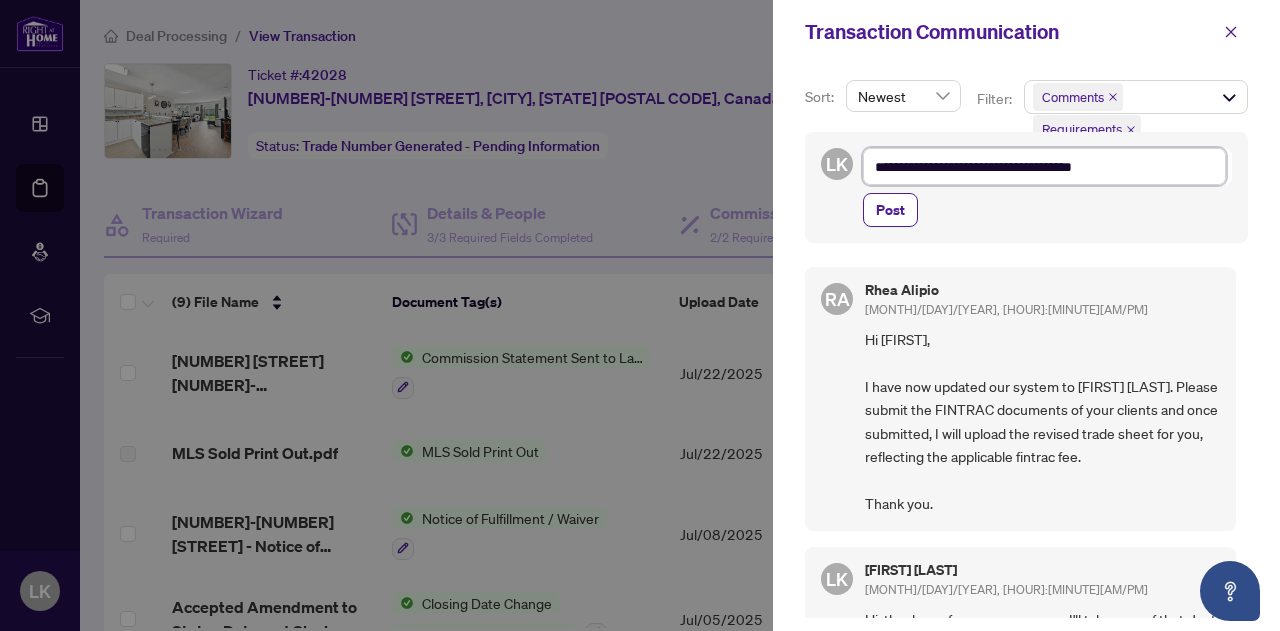 type on "**********" 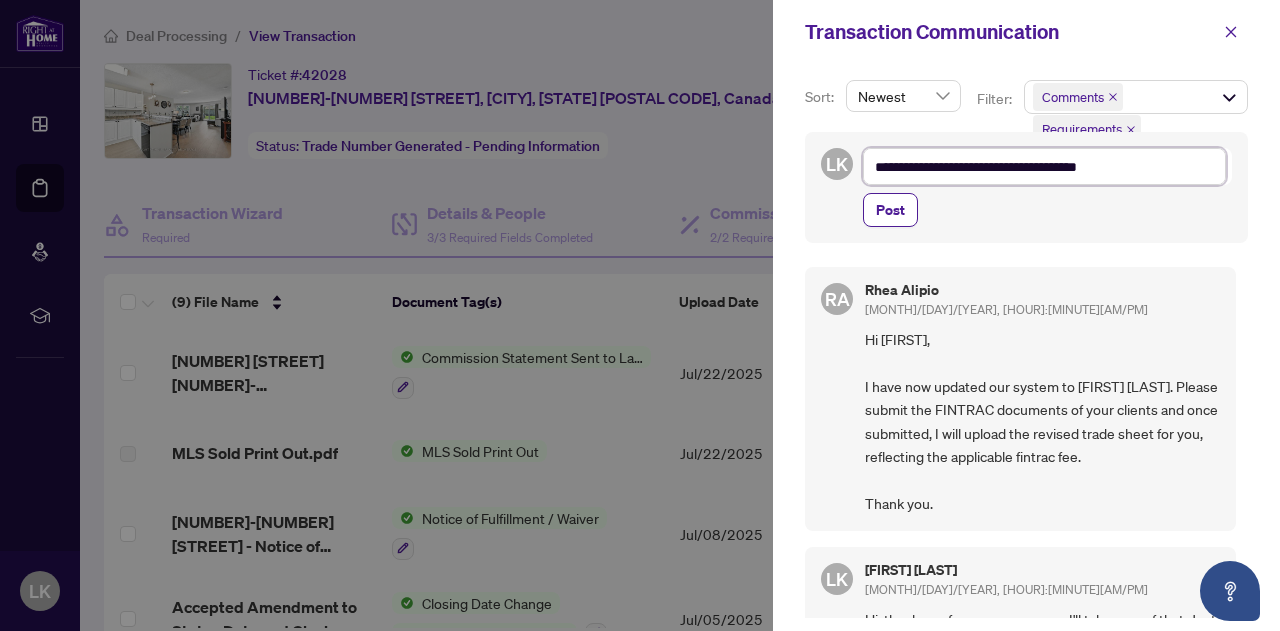 type on "**********" 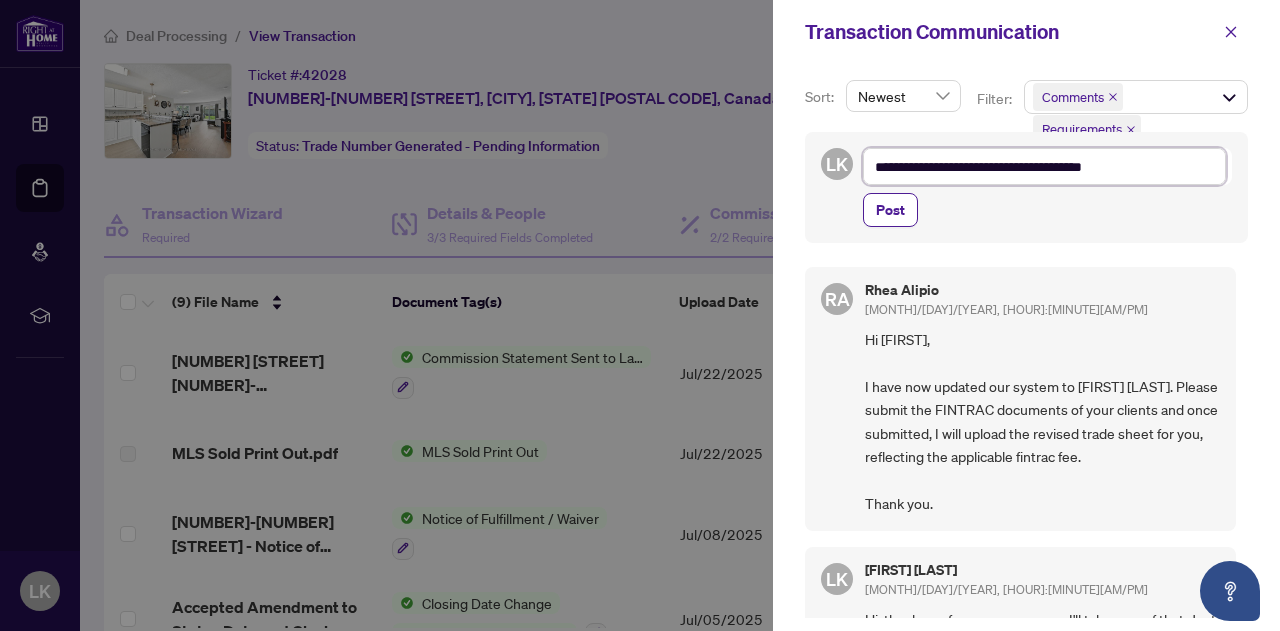 type on "**********" 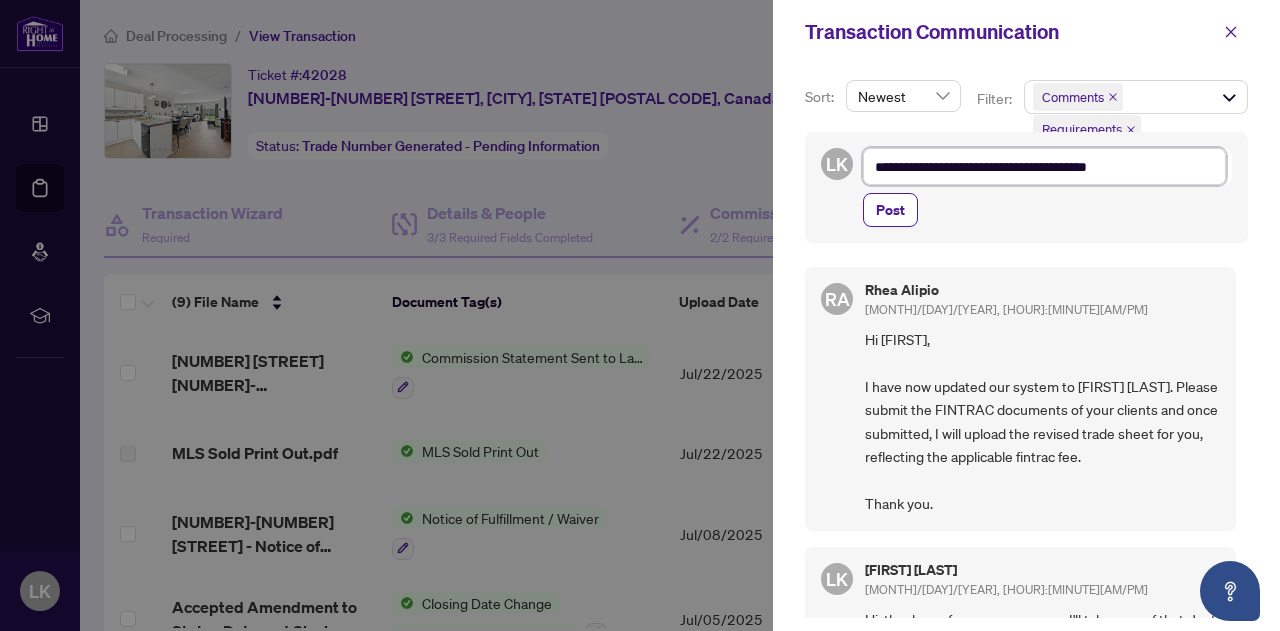 type on "**********" 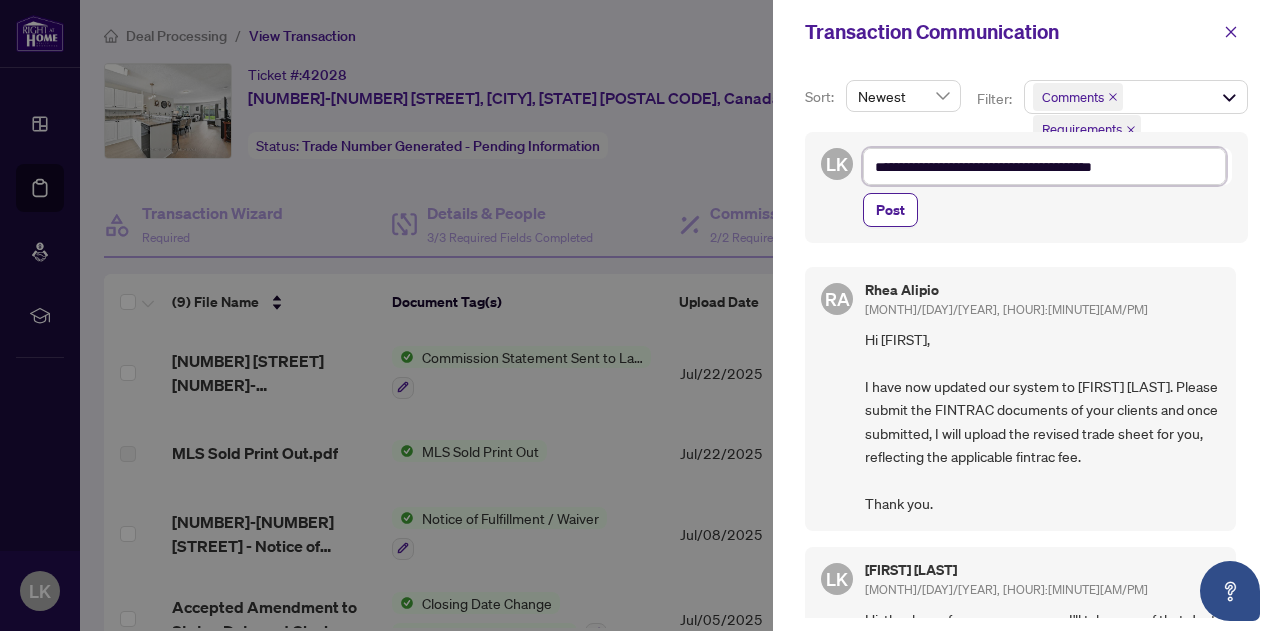 type on "**********" 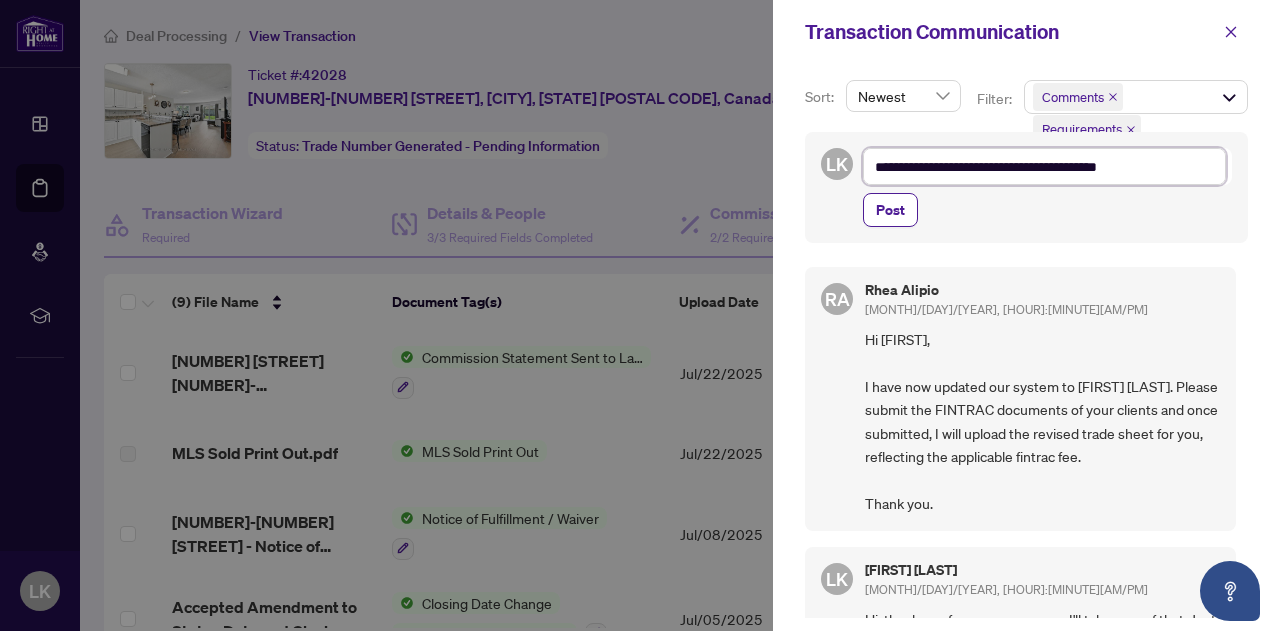 type on "**********" 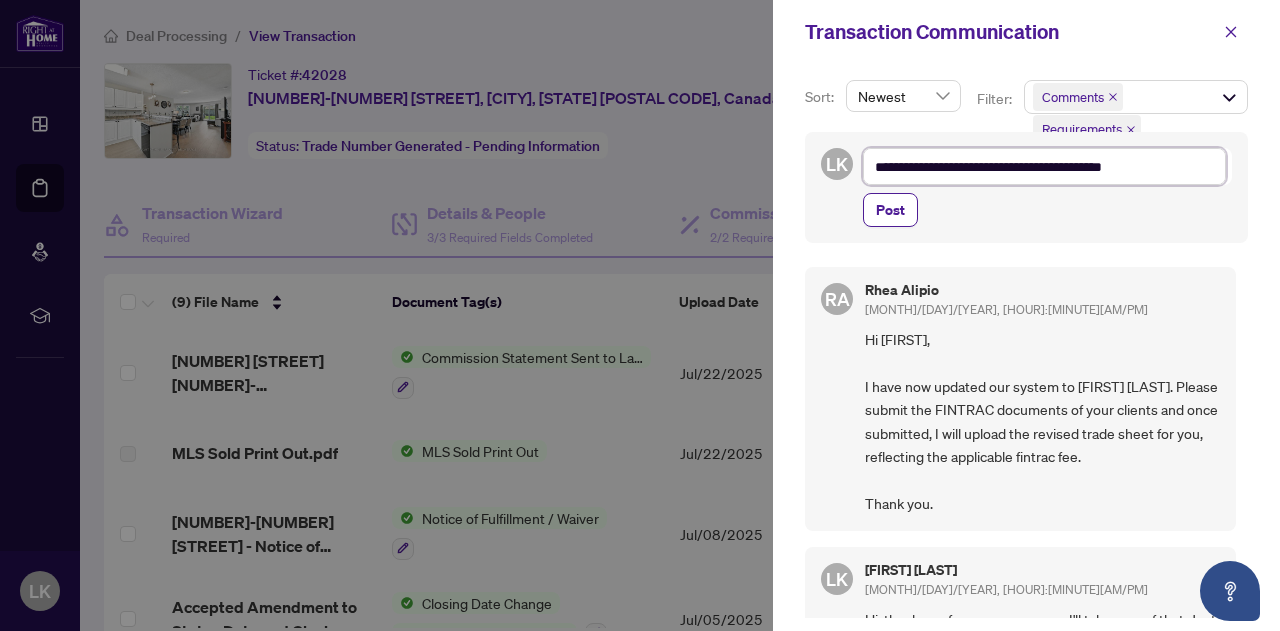 type on "**********" 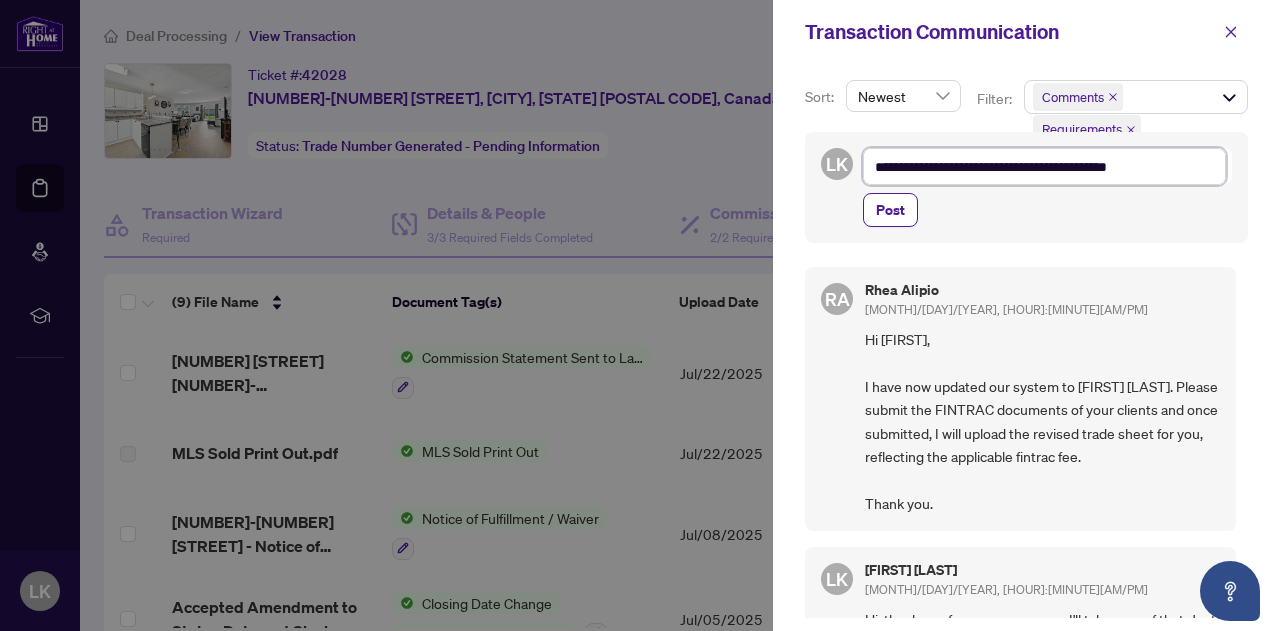 type on "**********" 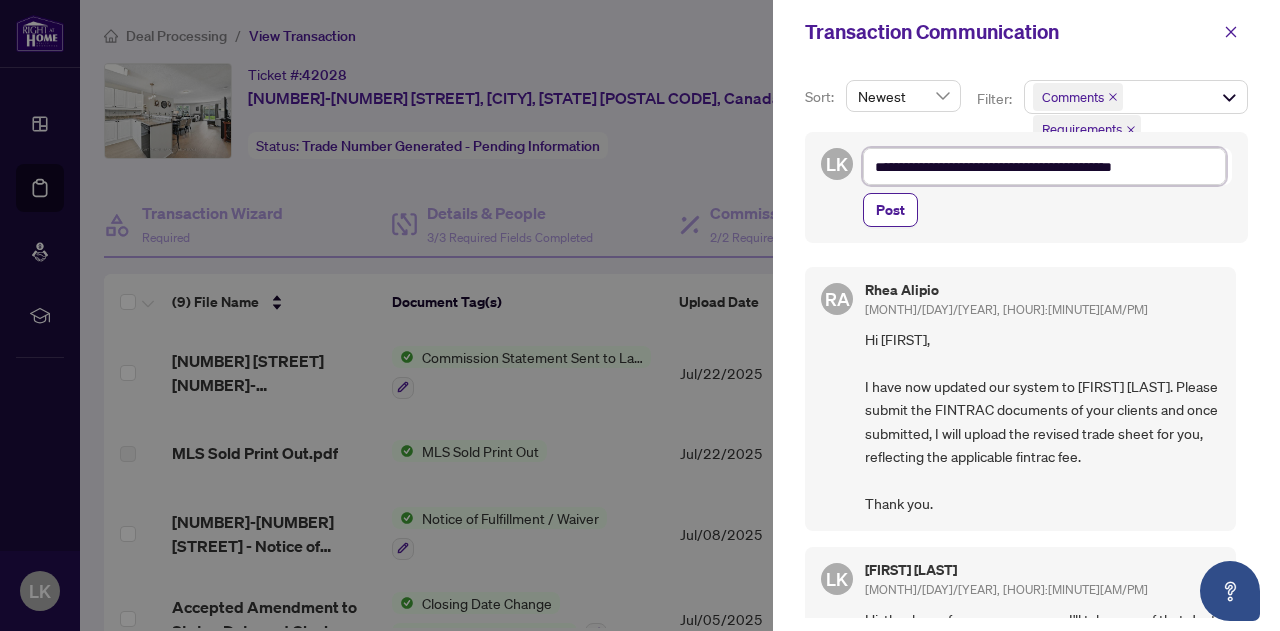 type on "**********" 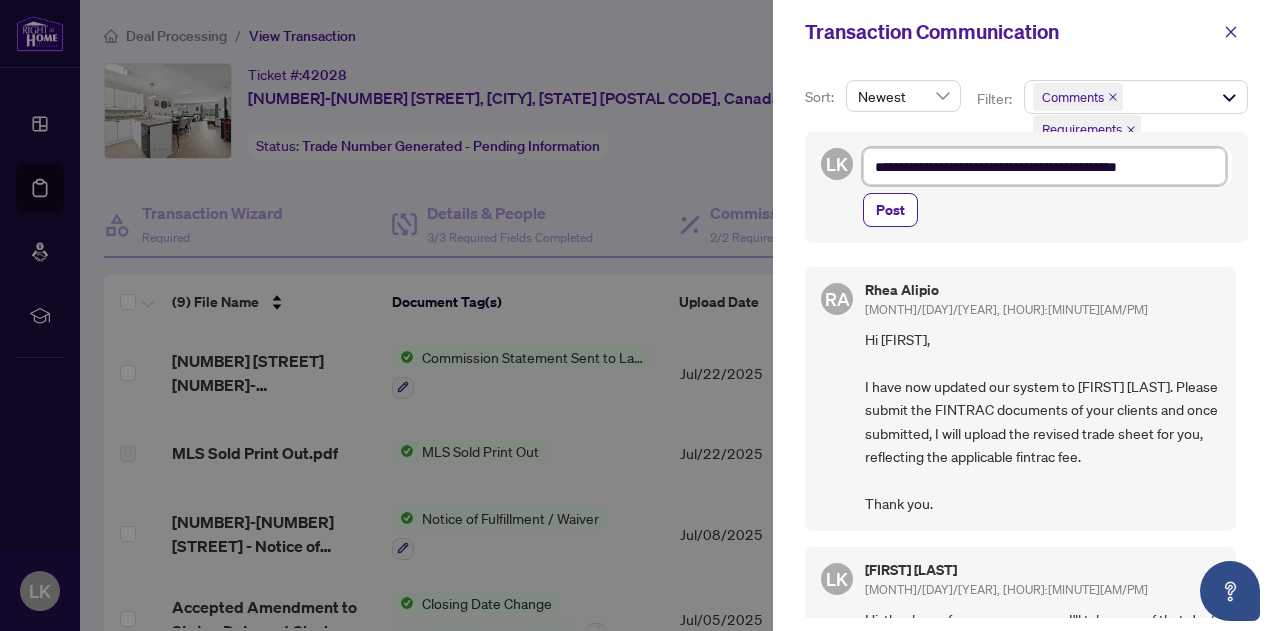type on "**********" 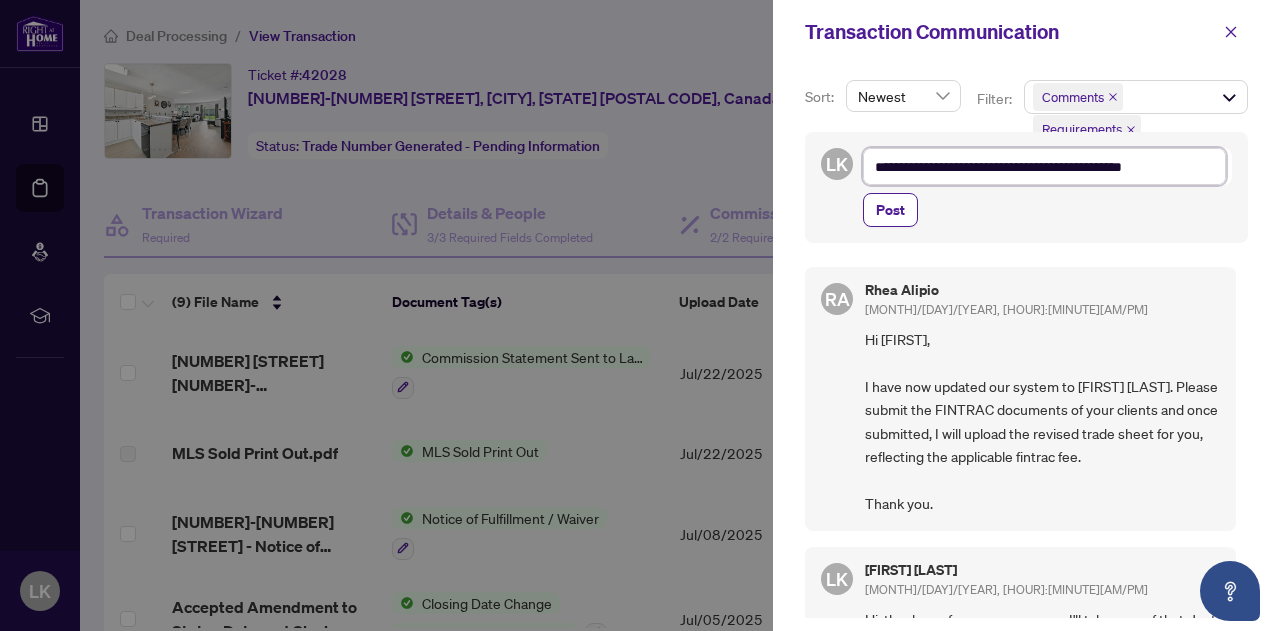 type on "**********" 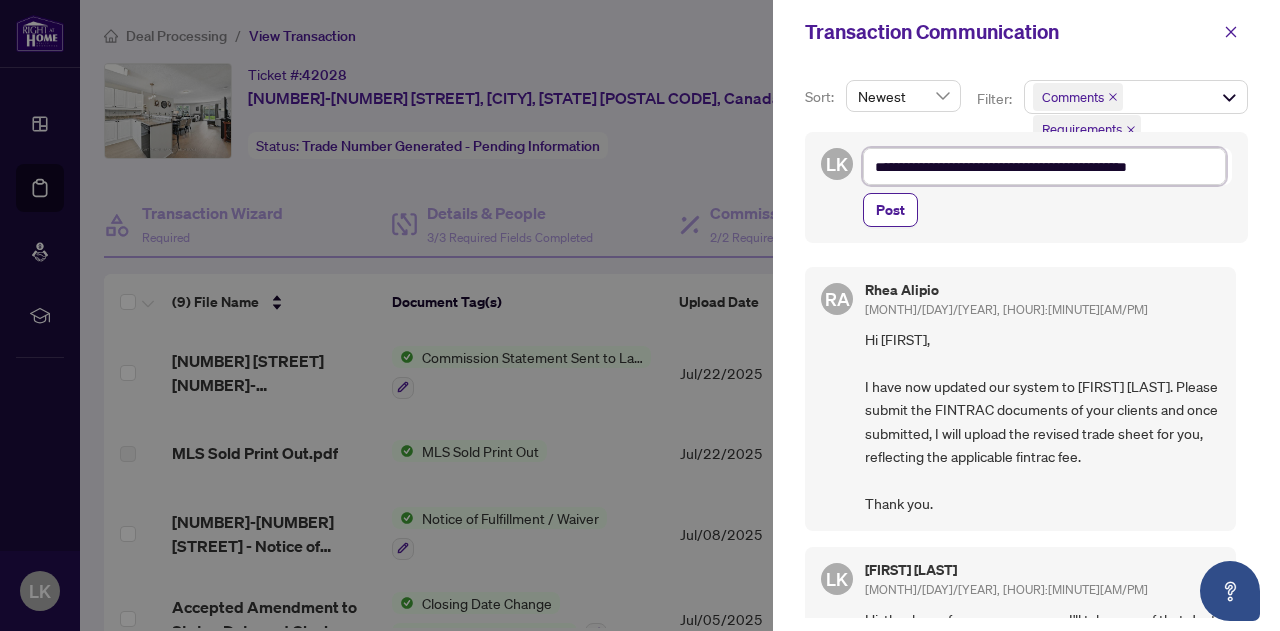 type on "**********" 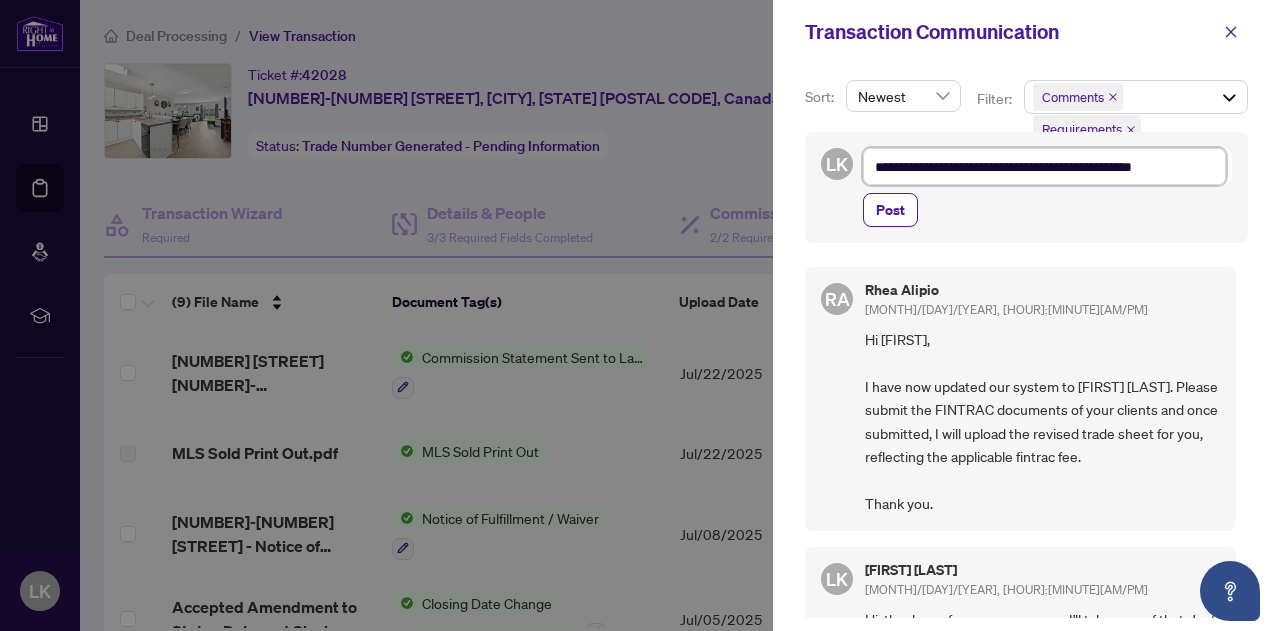 type on "**********" 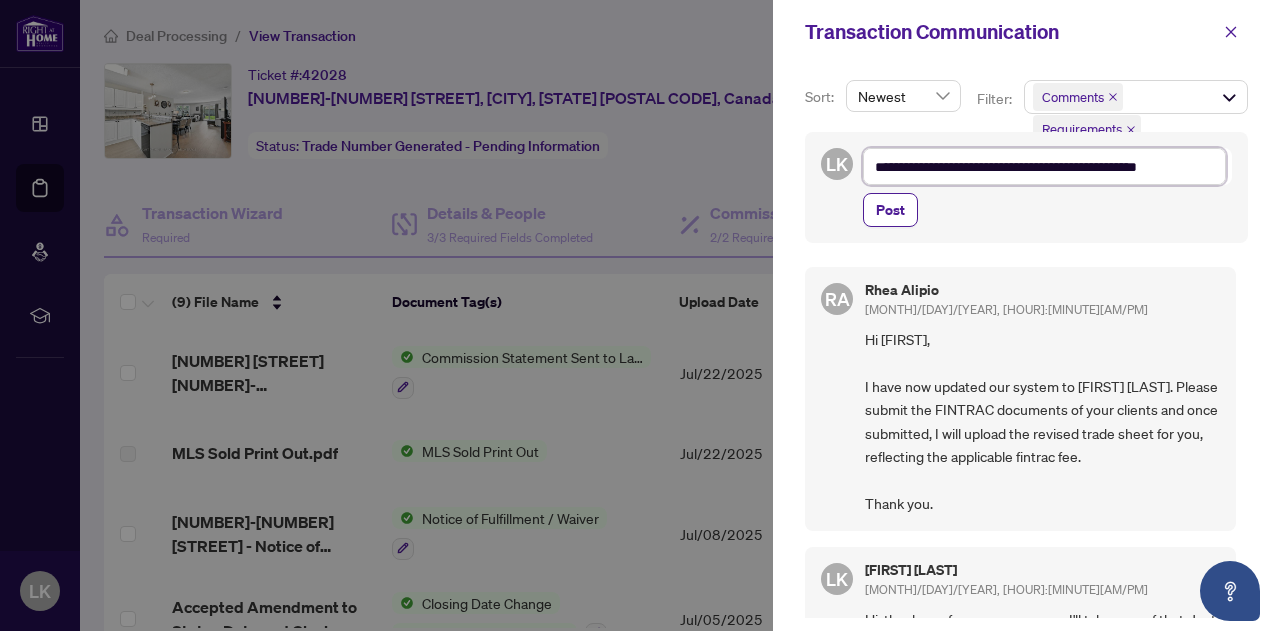 type on "**********" 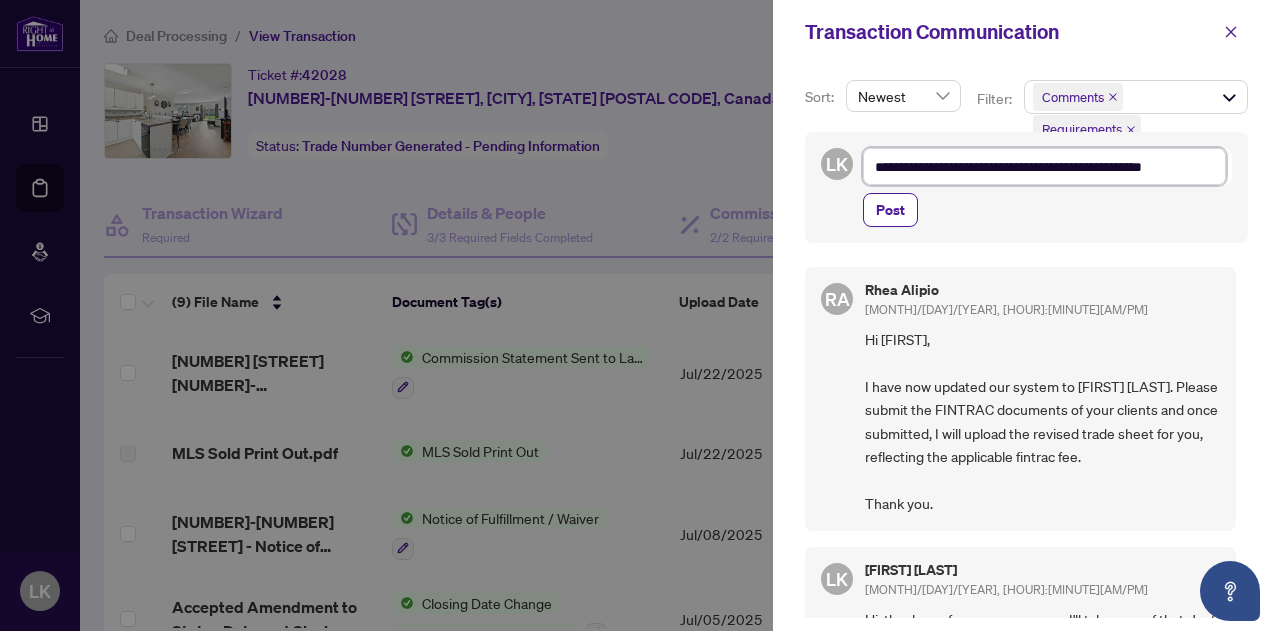 type on "**********" 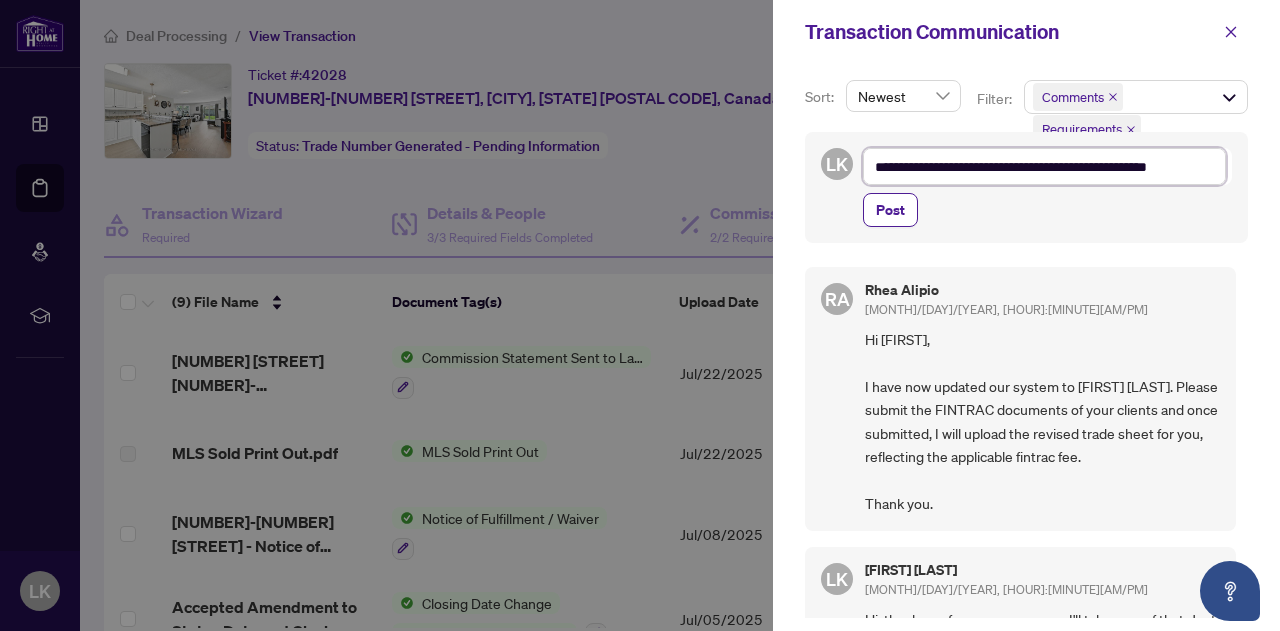 type on "**********" 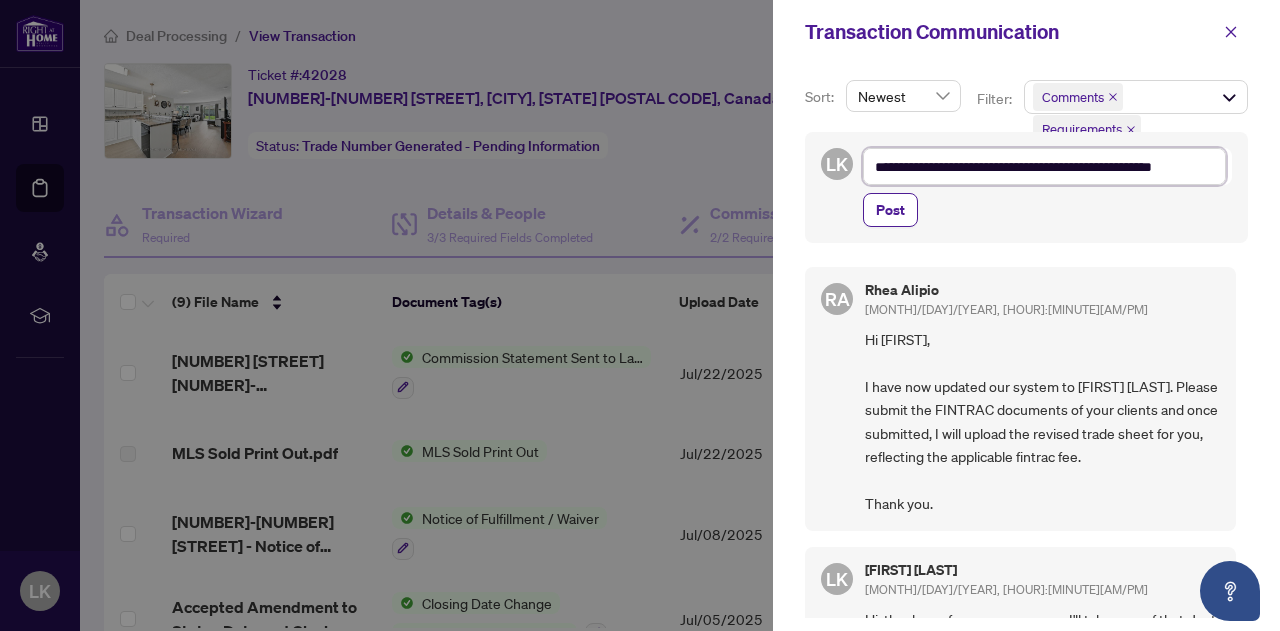 type on "**********" 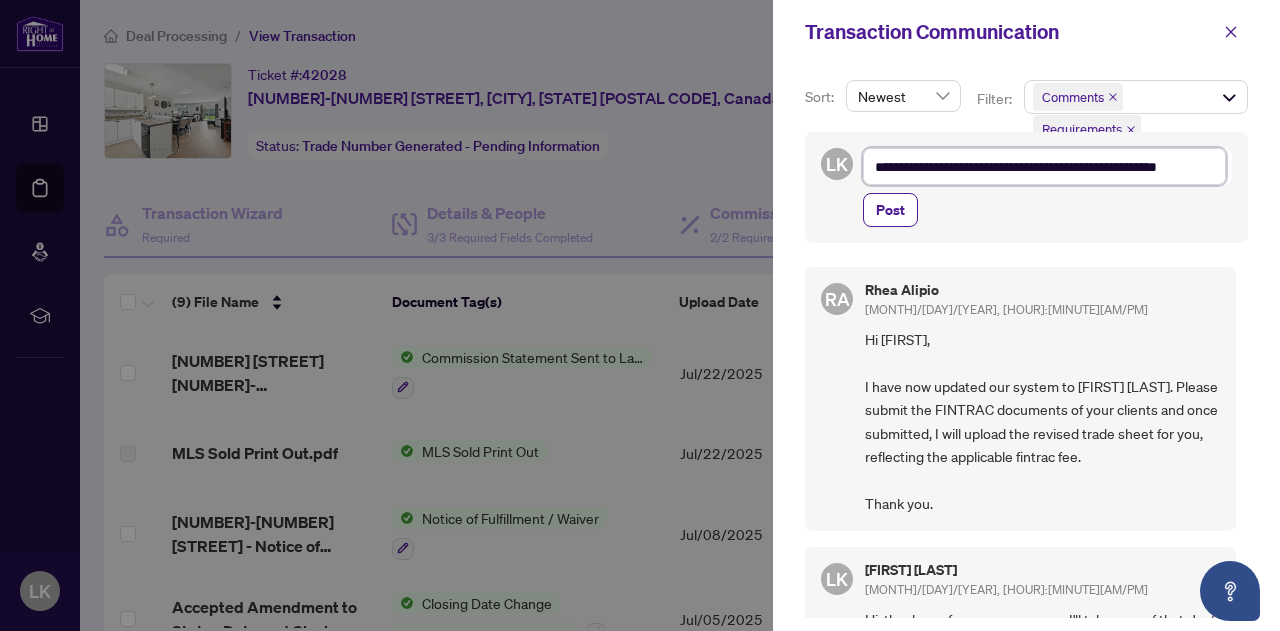 type on "**********" 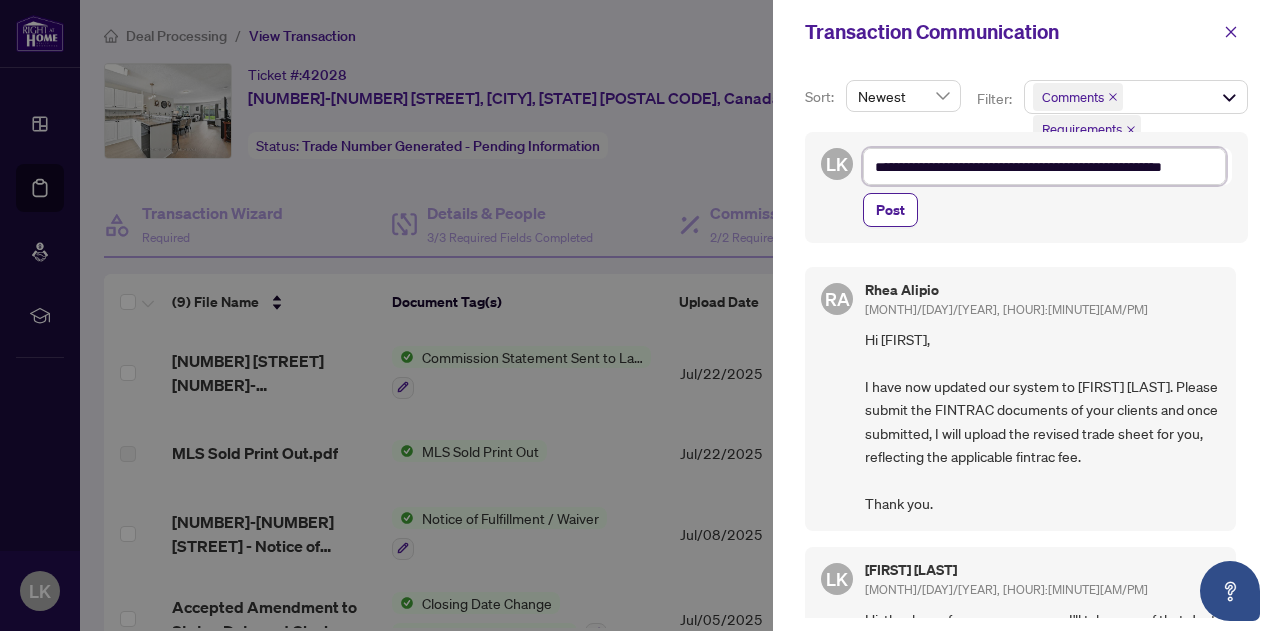type on "**********" 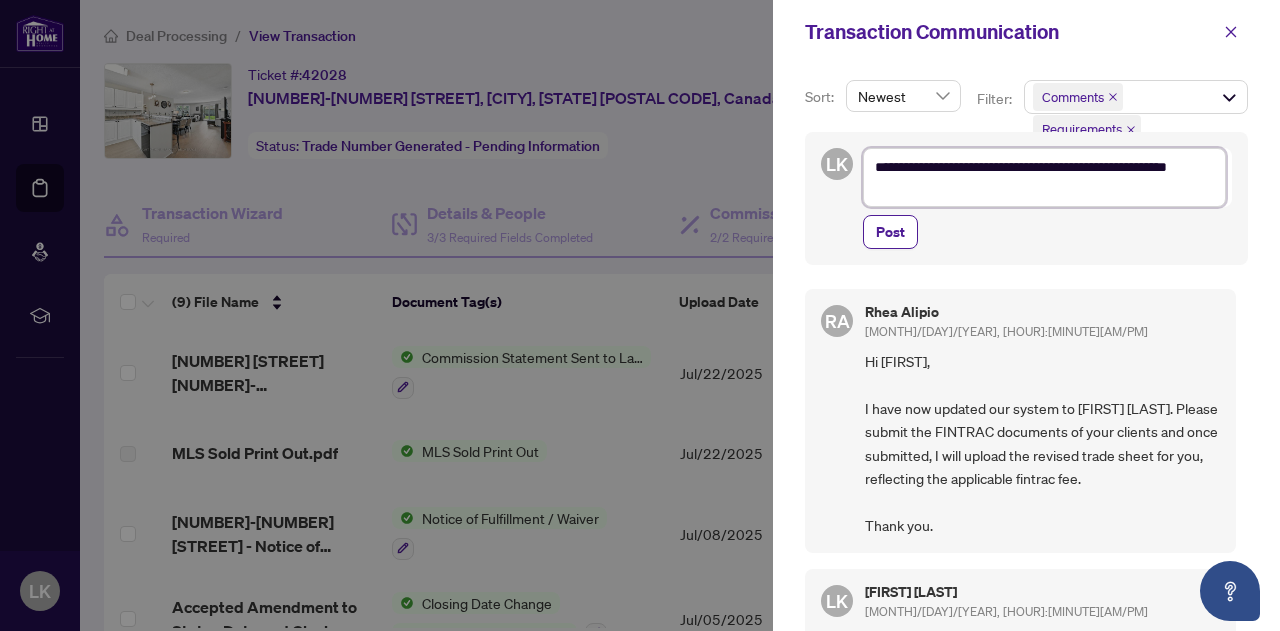 type on "**********" 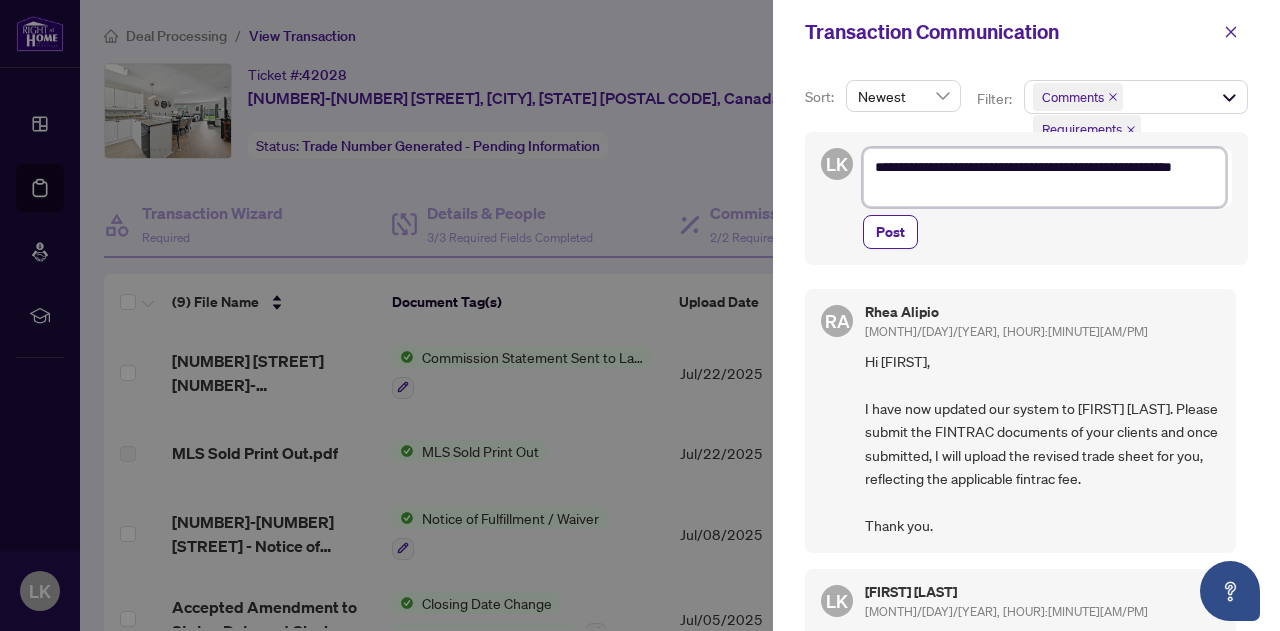 type on "**********" 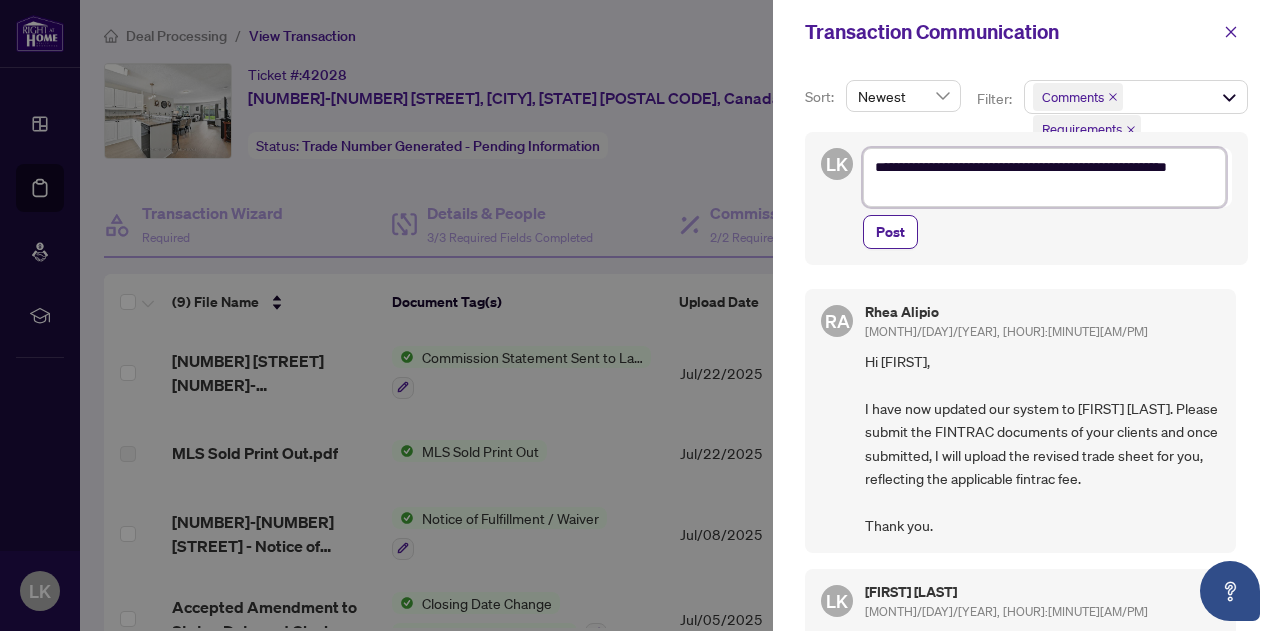 type on "**********" 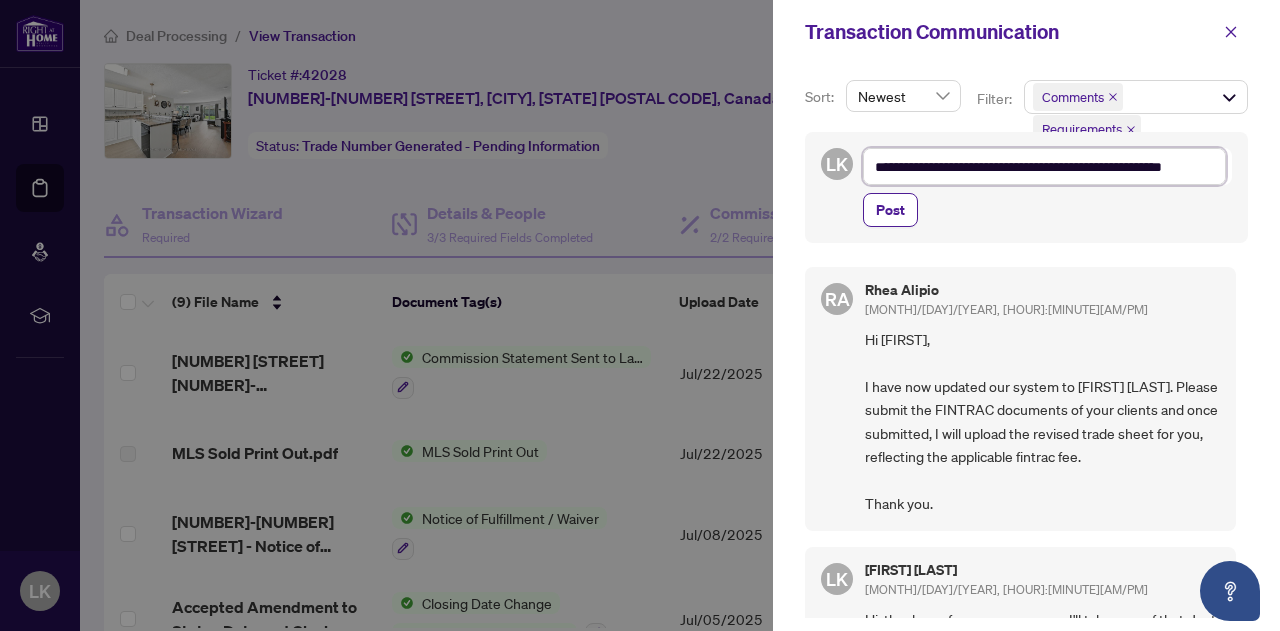 type on "**********" 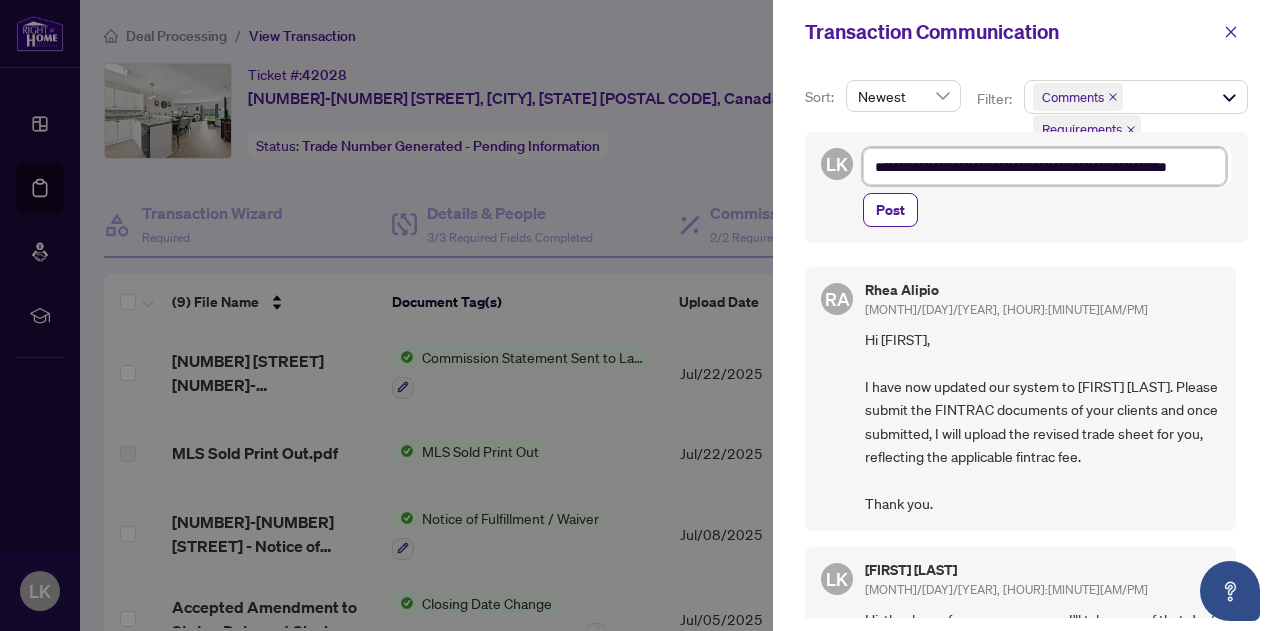 type on "**********" 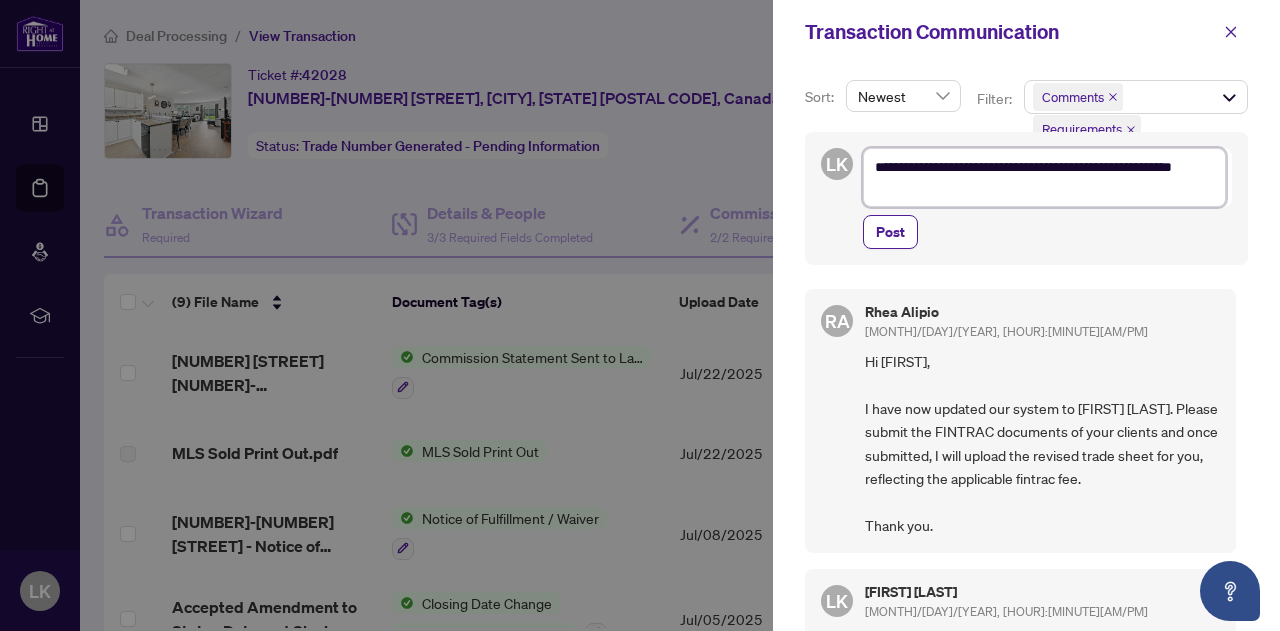 type on "**********" 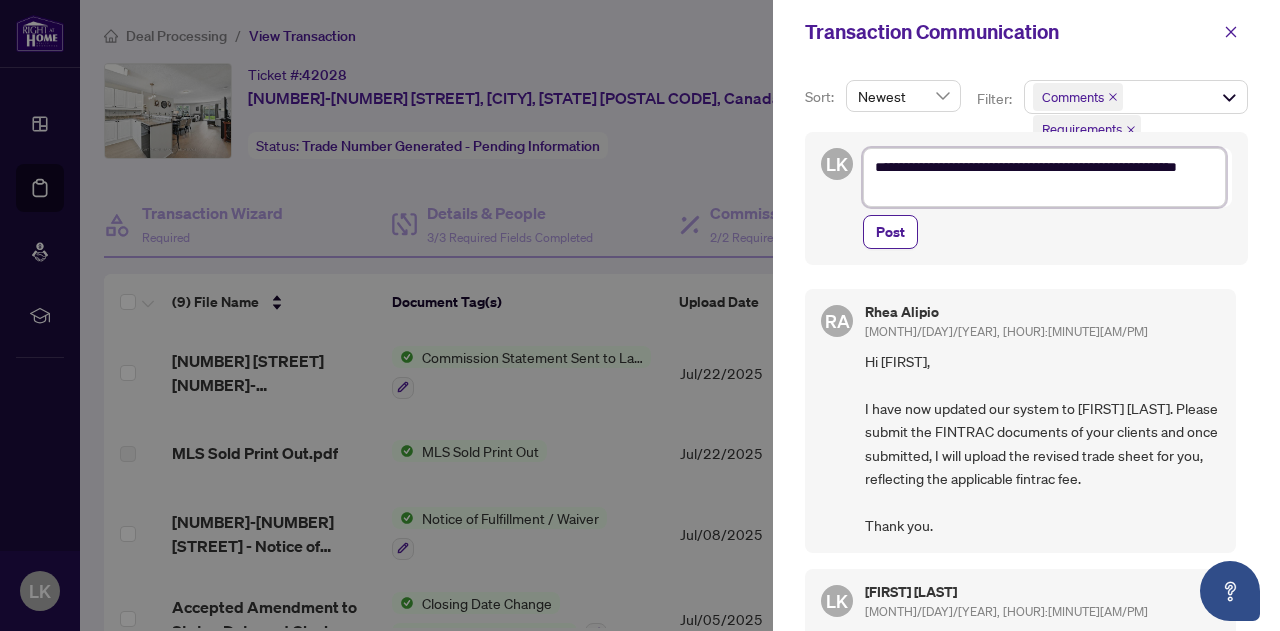 type on "**********" 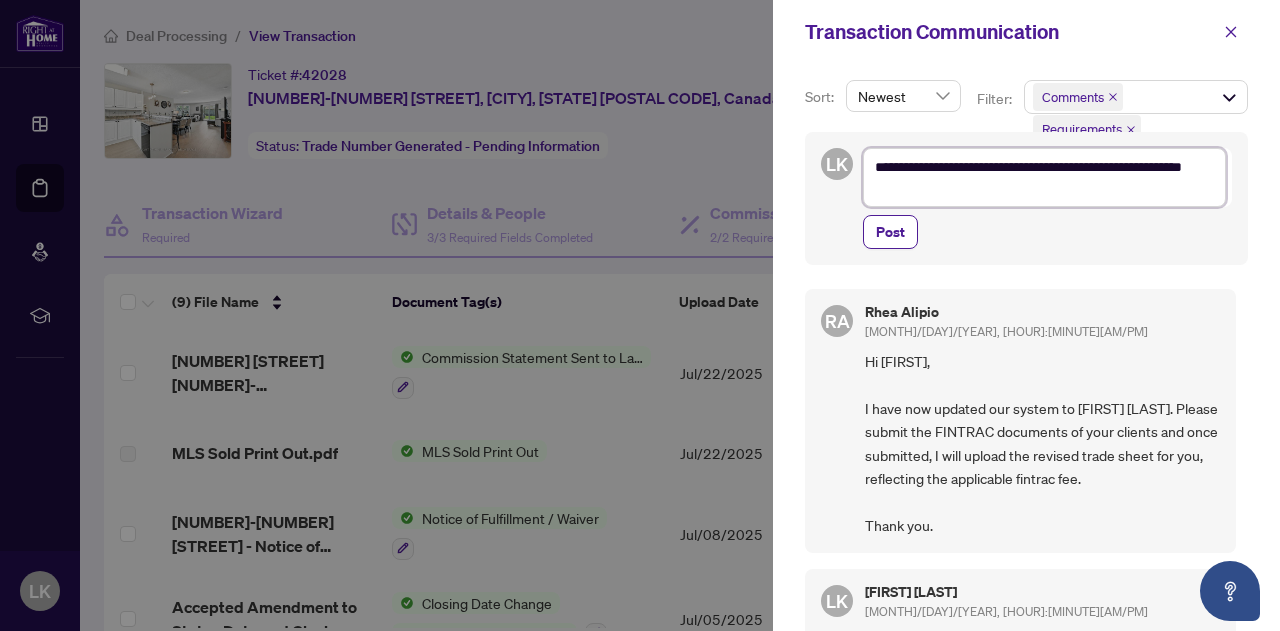 type on "**********" 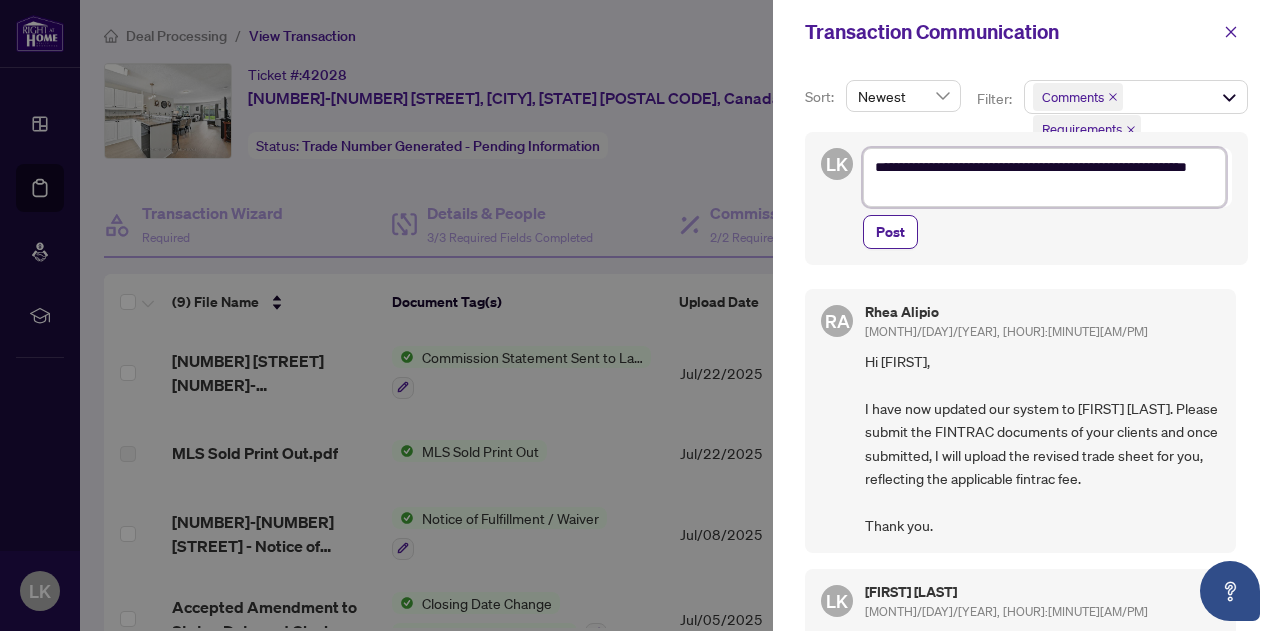 type on "**********" 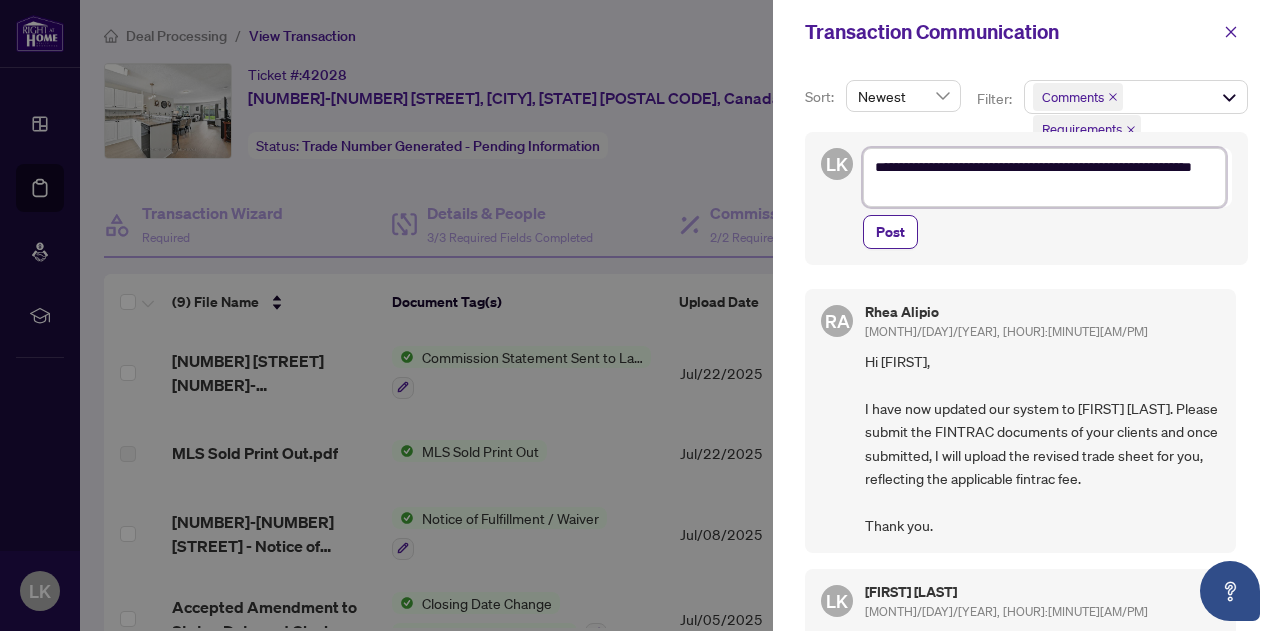 type on "**********" 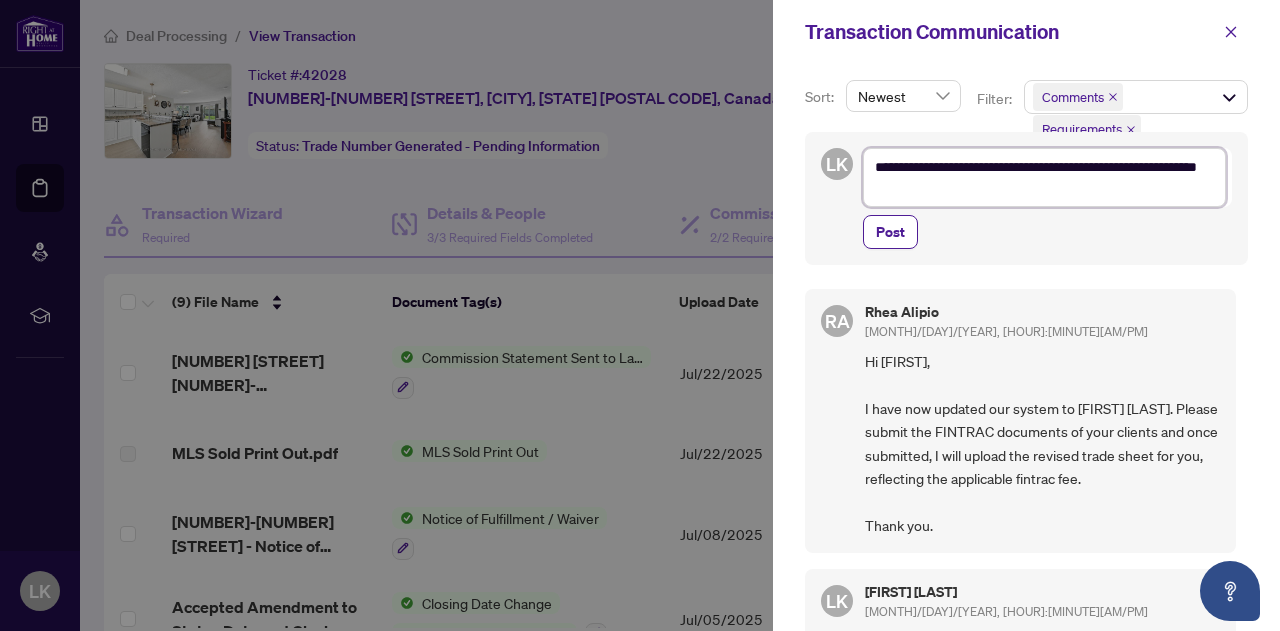 type on "**********" 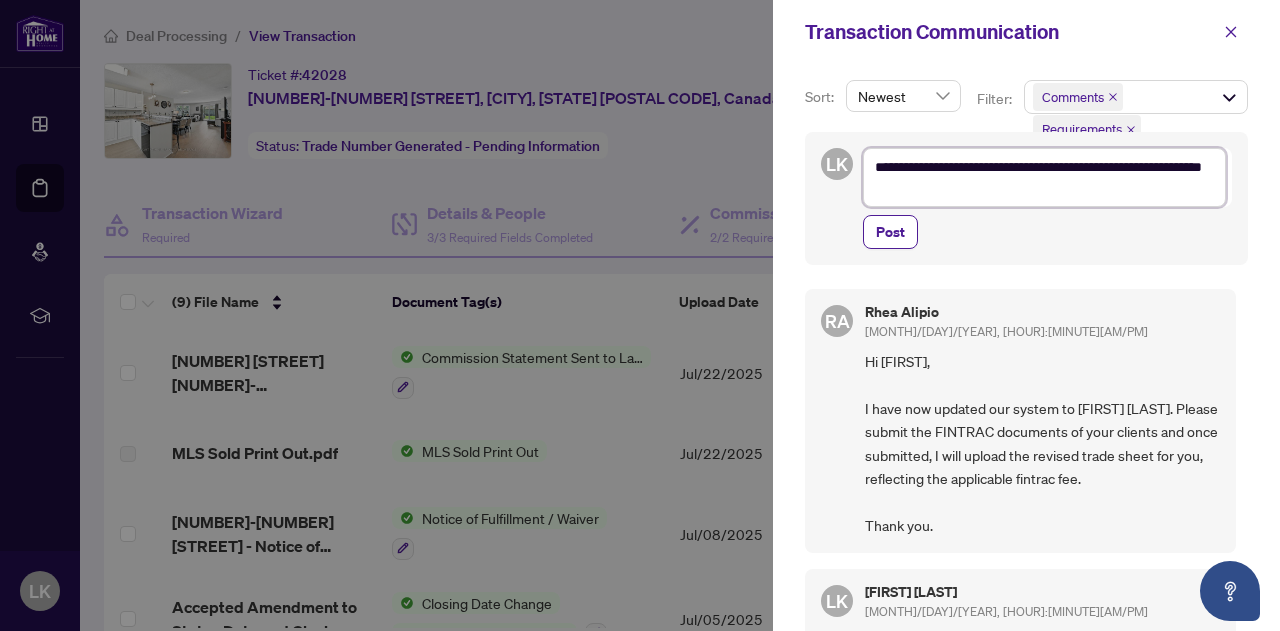 type on "**********" 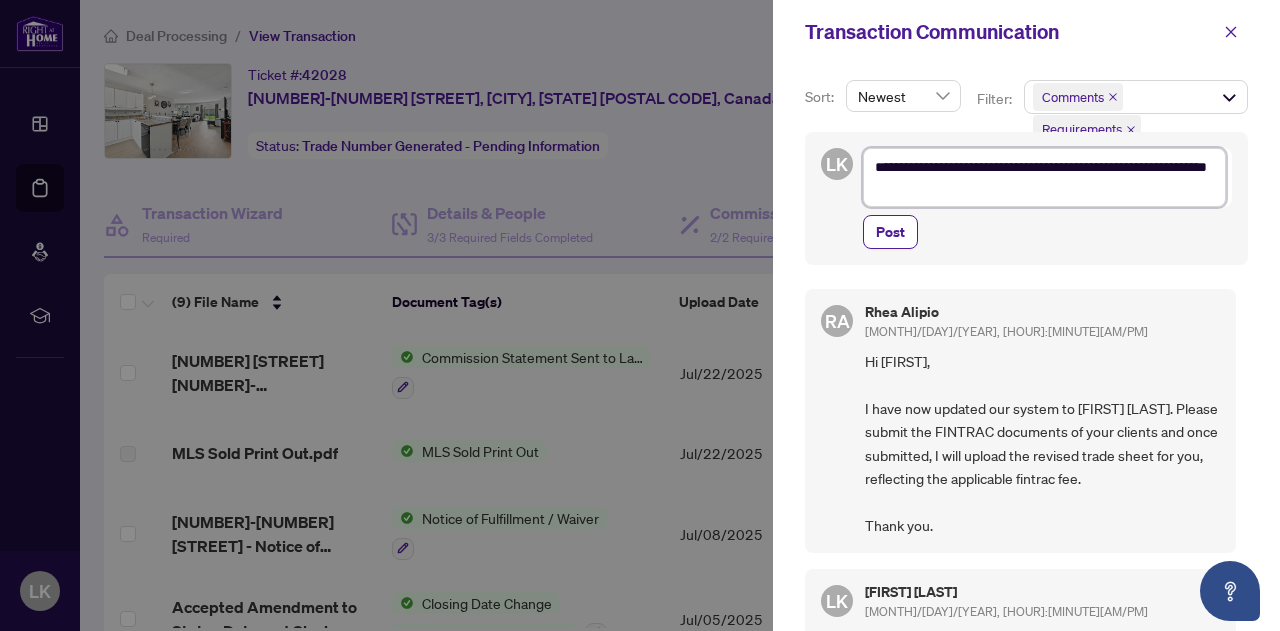 type on "**********" 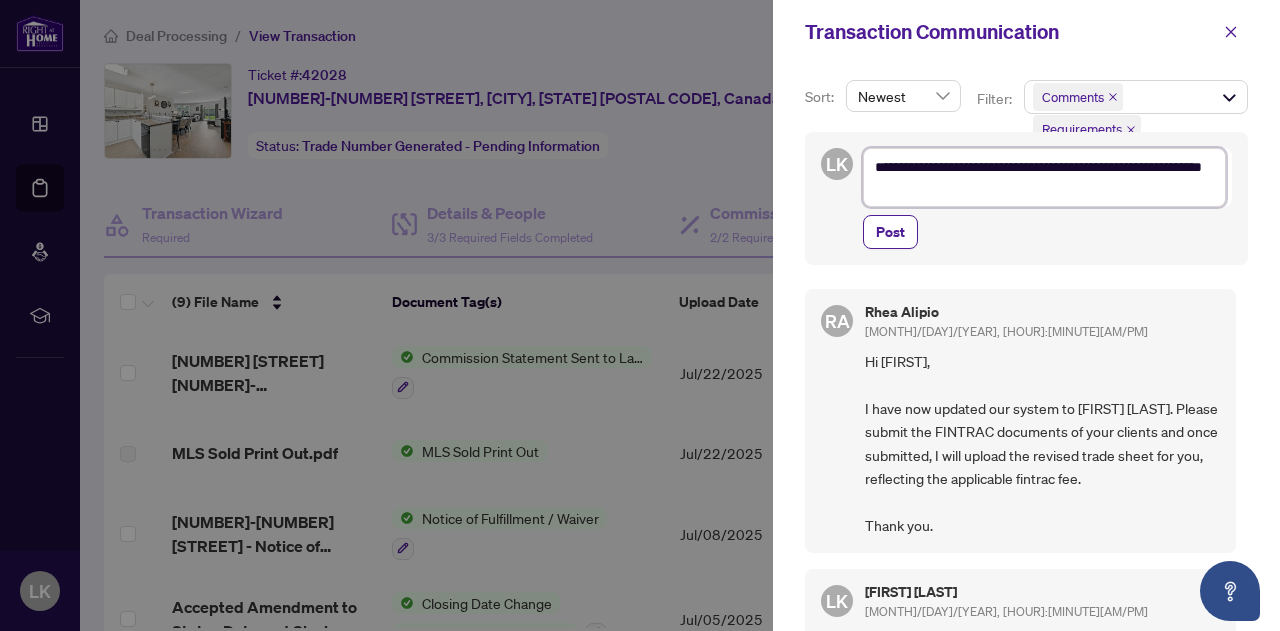 type on "**********" 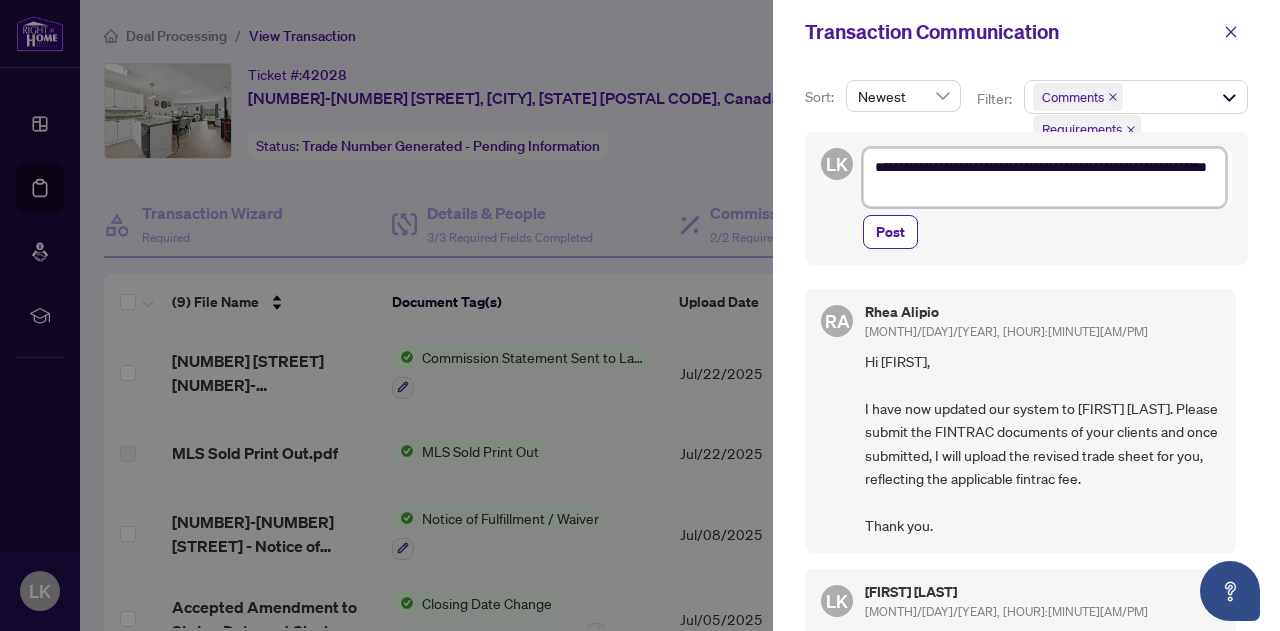 type on "**********" 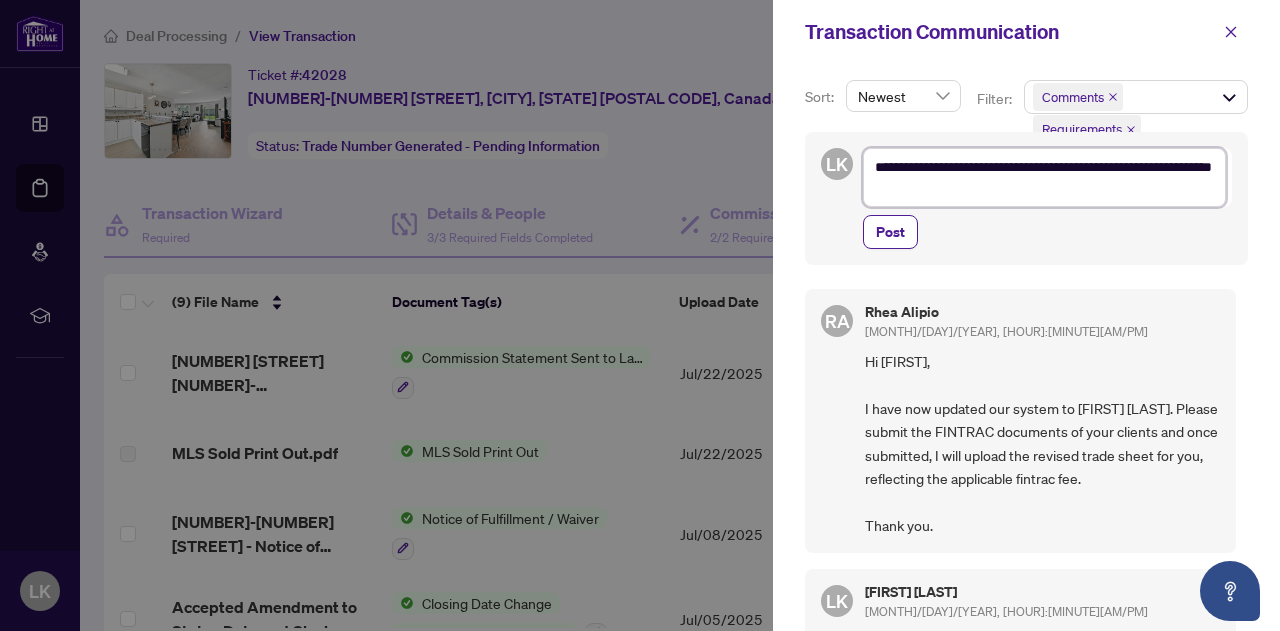 type on "**********" 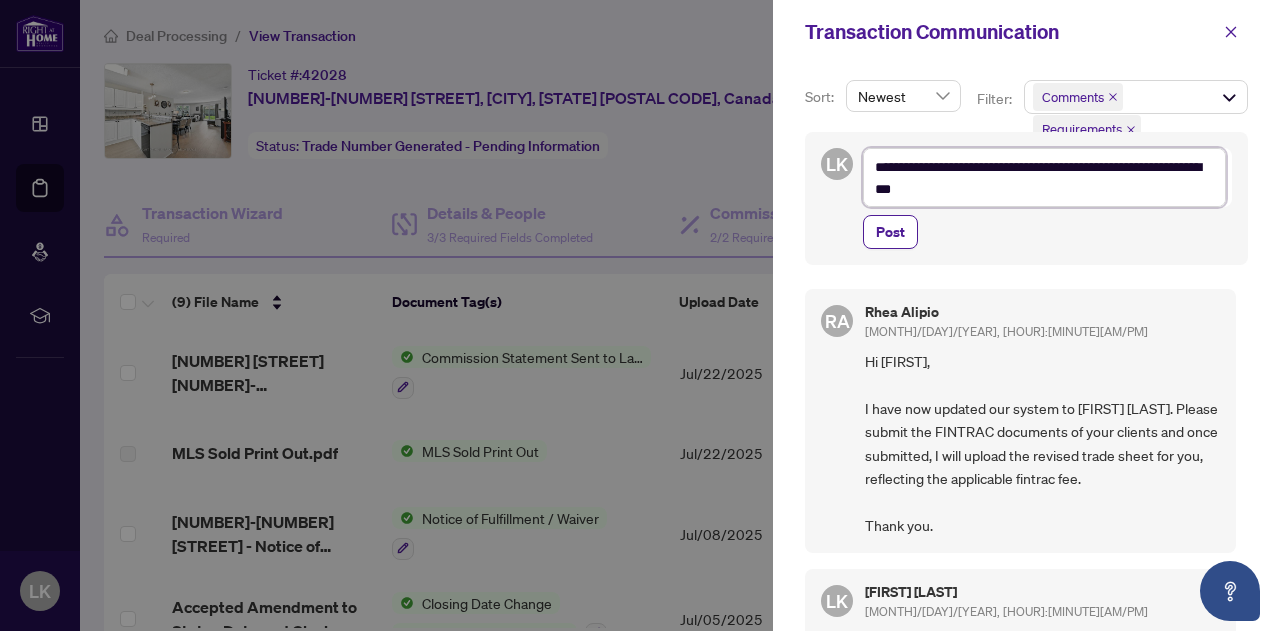type on "**********" 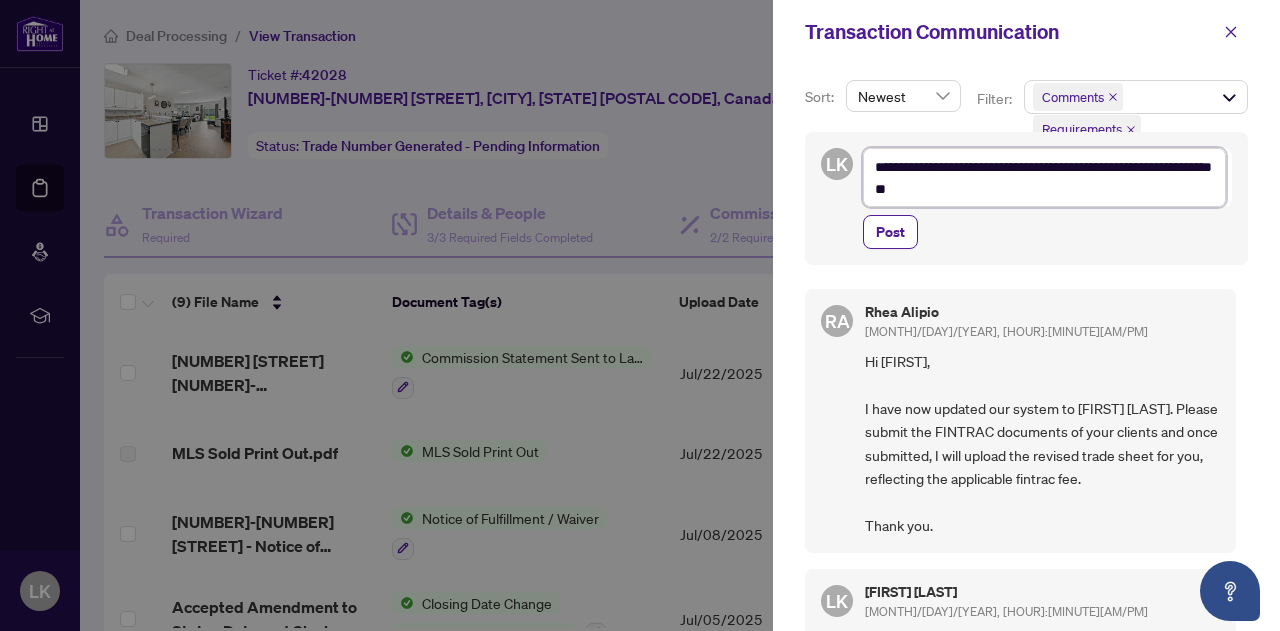 type on "**********" 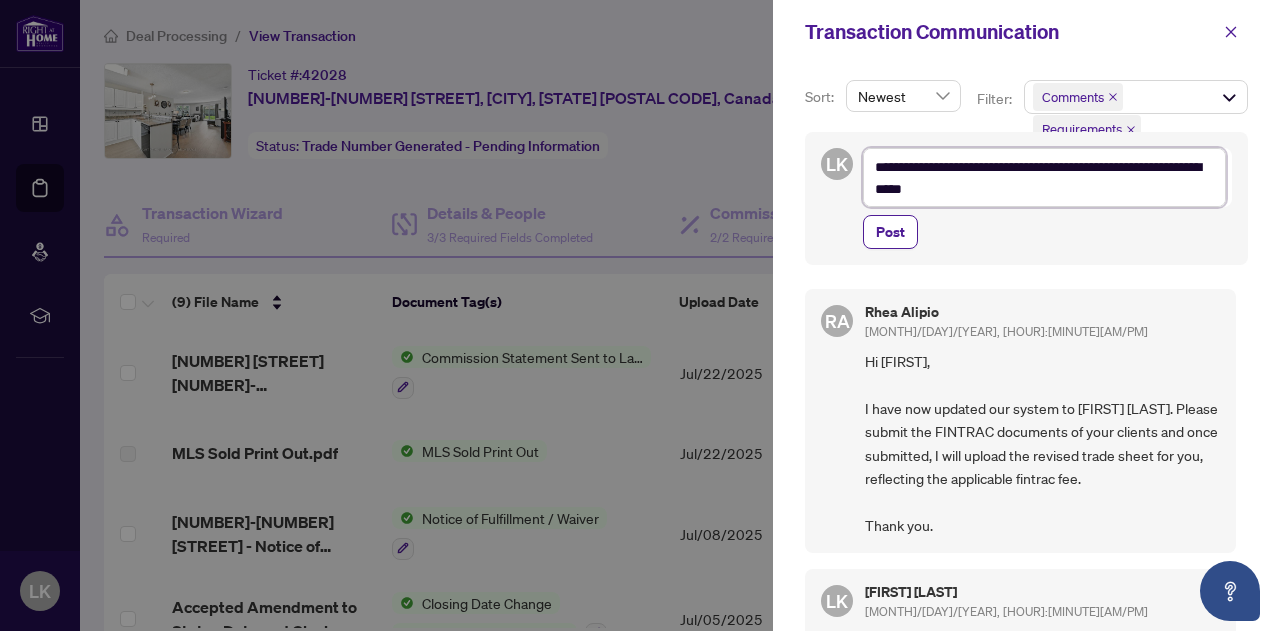 type on "**********" 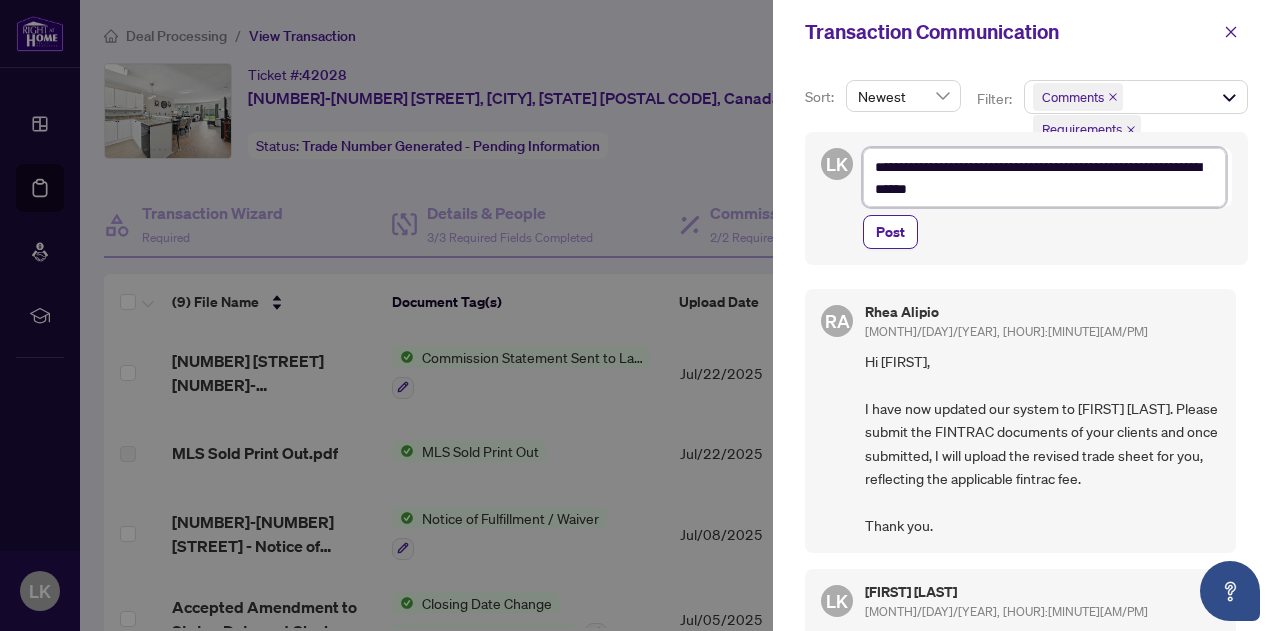 type on "**********" 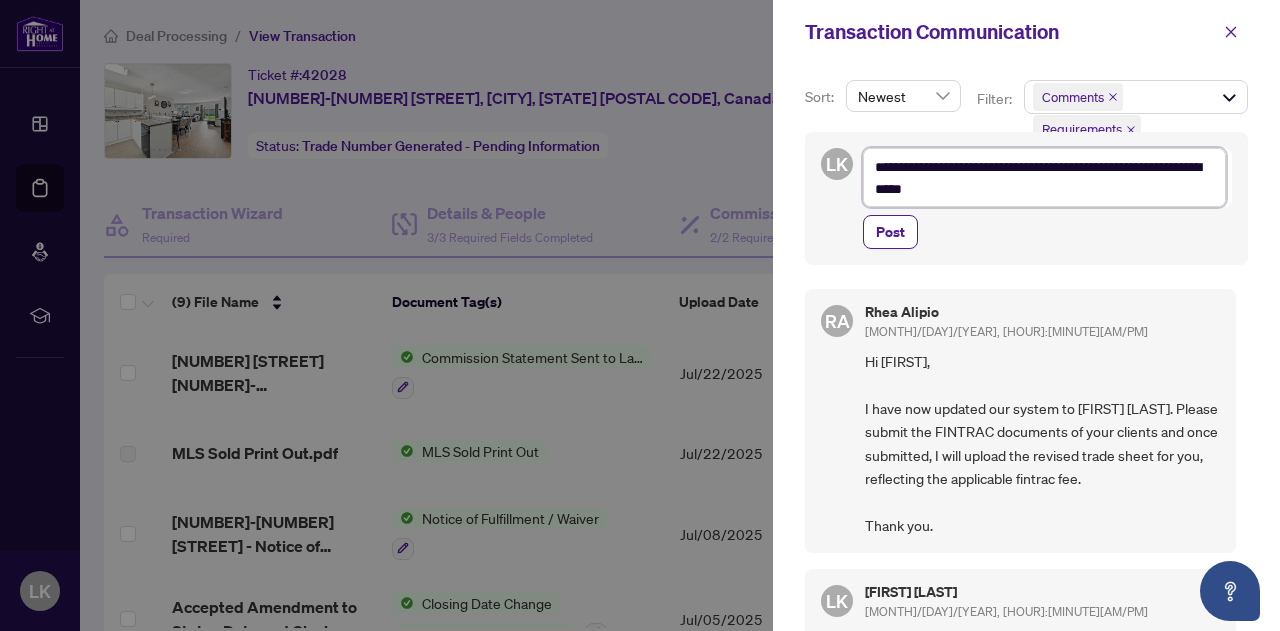 type on "**********" 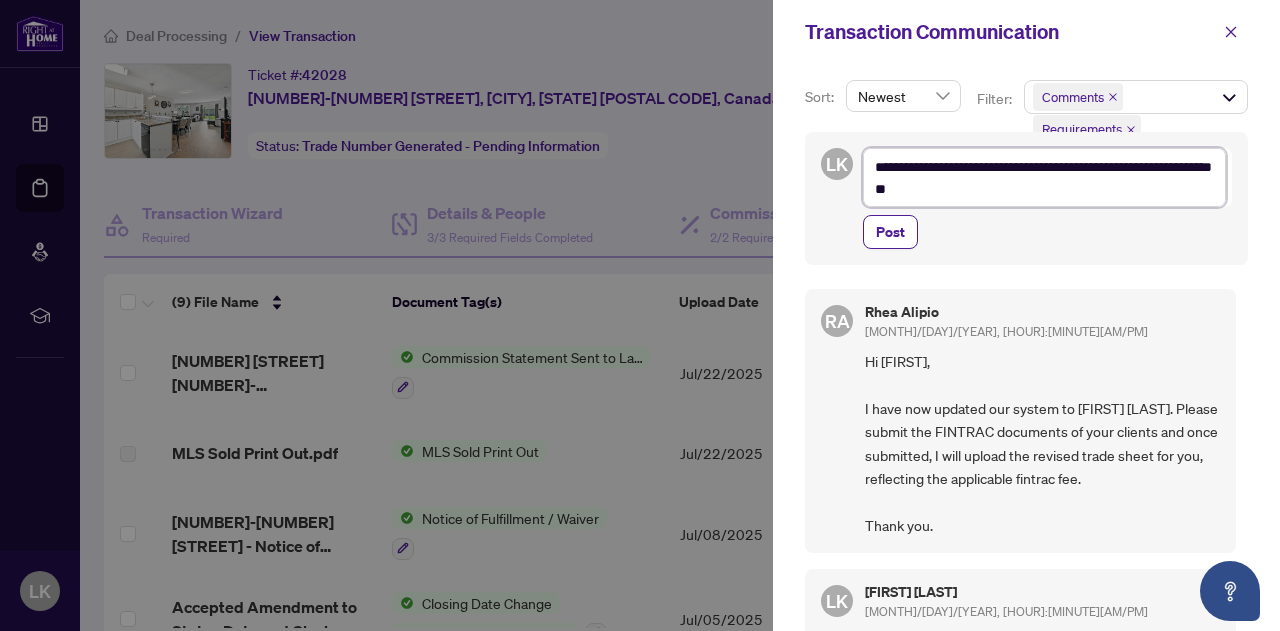 type on "**********" 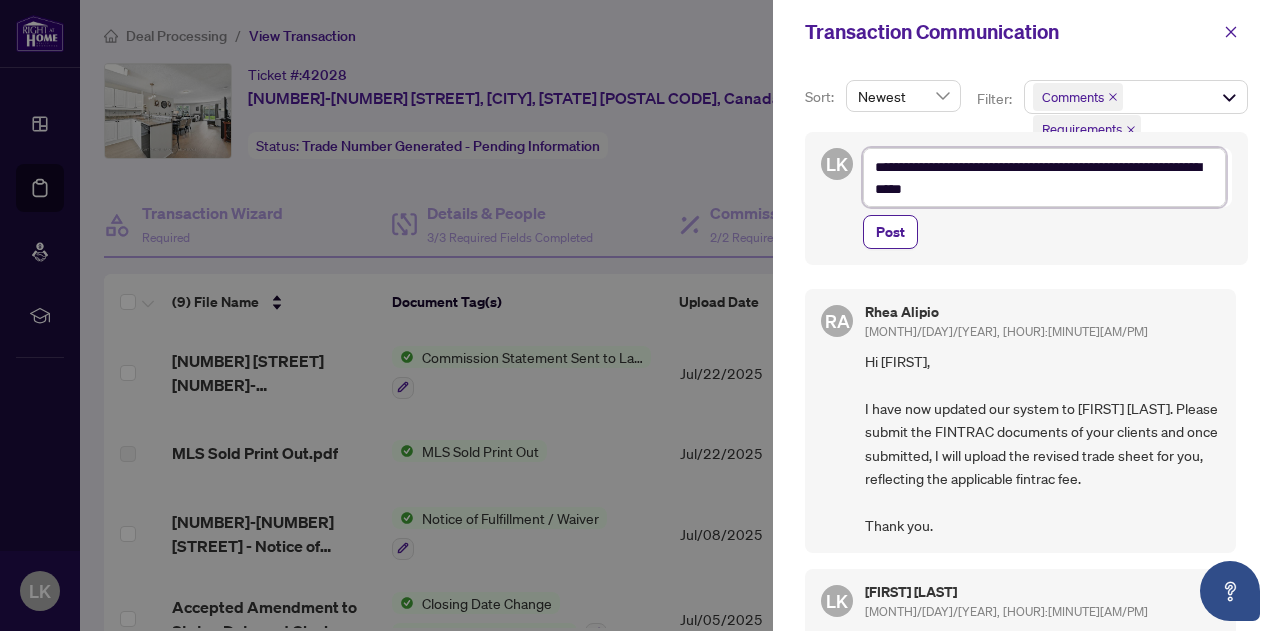 type on "**********" 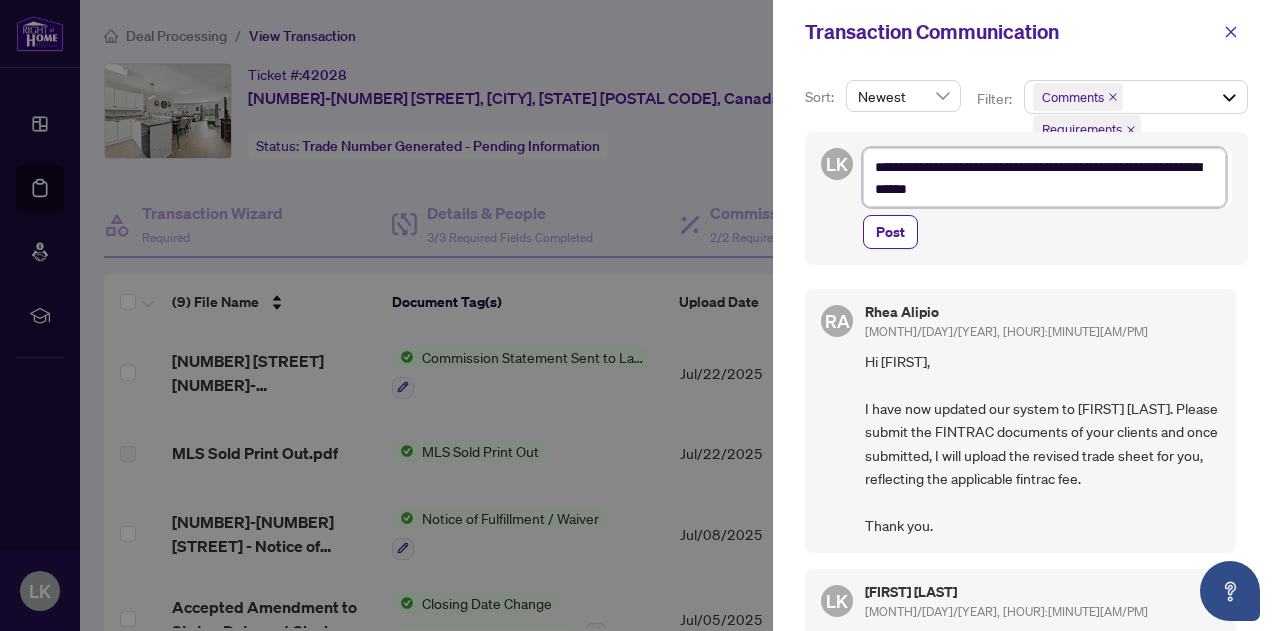 type on "**********" 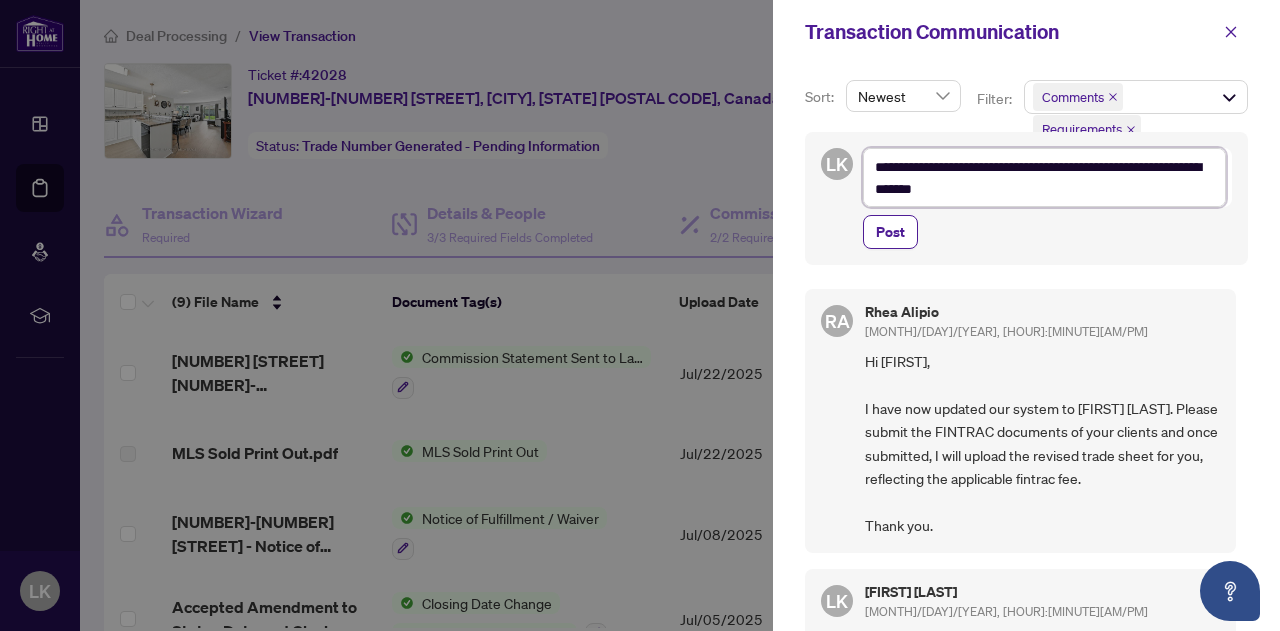 type on "**********" 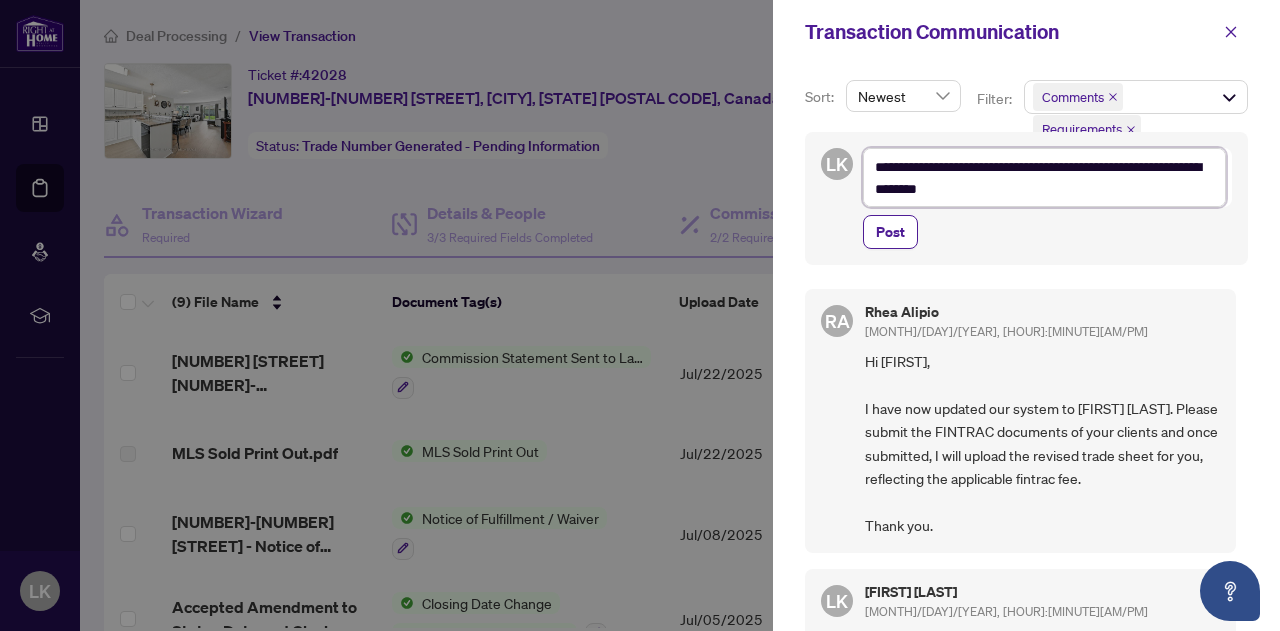 type on "**********" 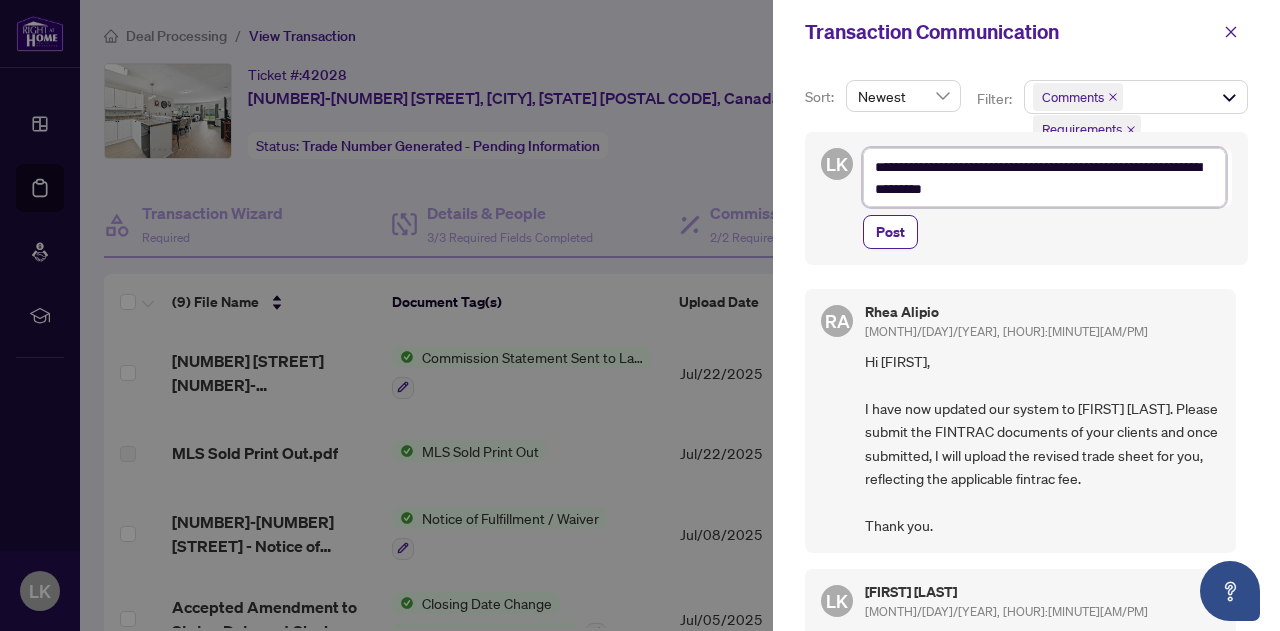 type 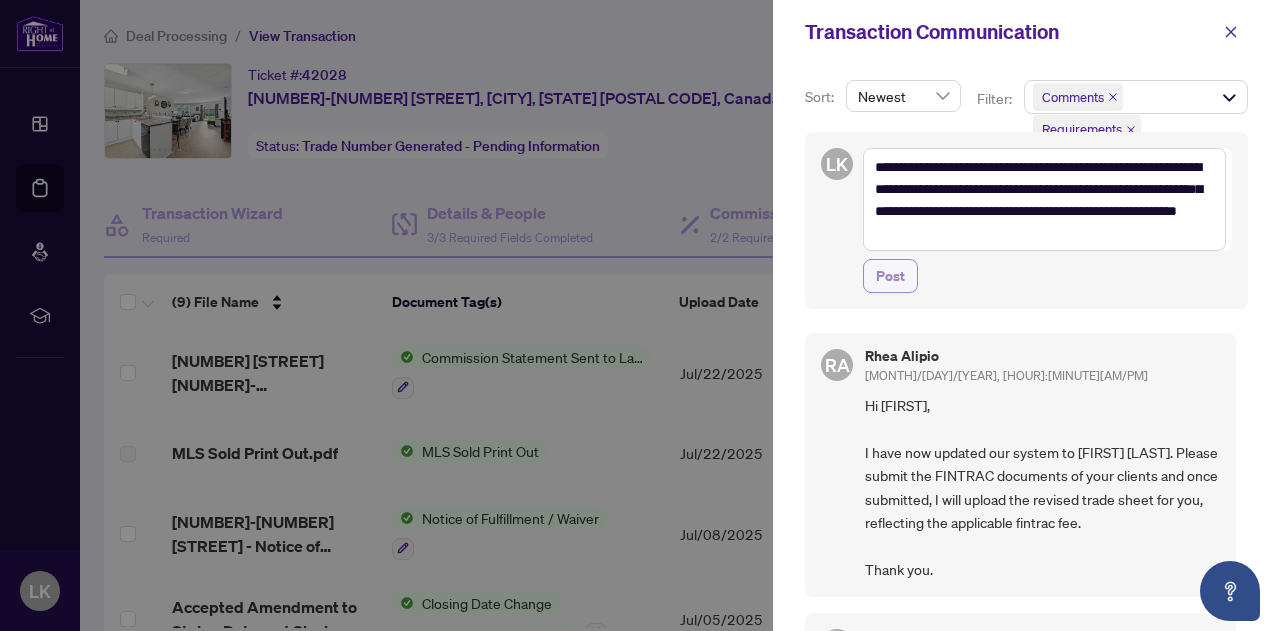click on "Post" at bounding box center (890, 276) 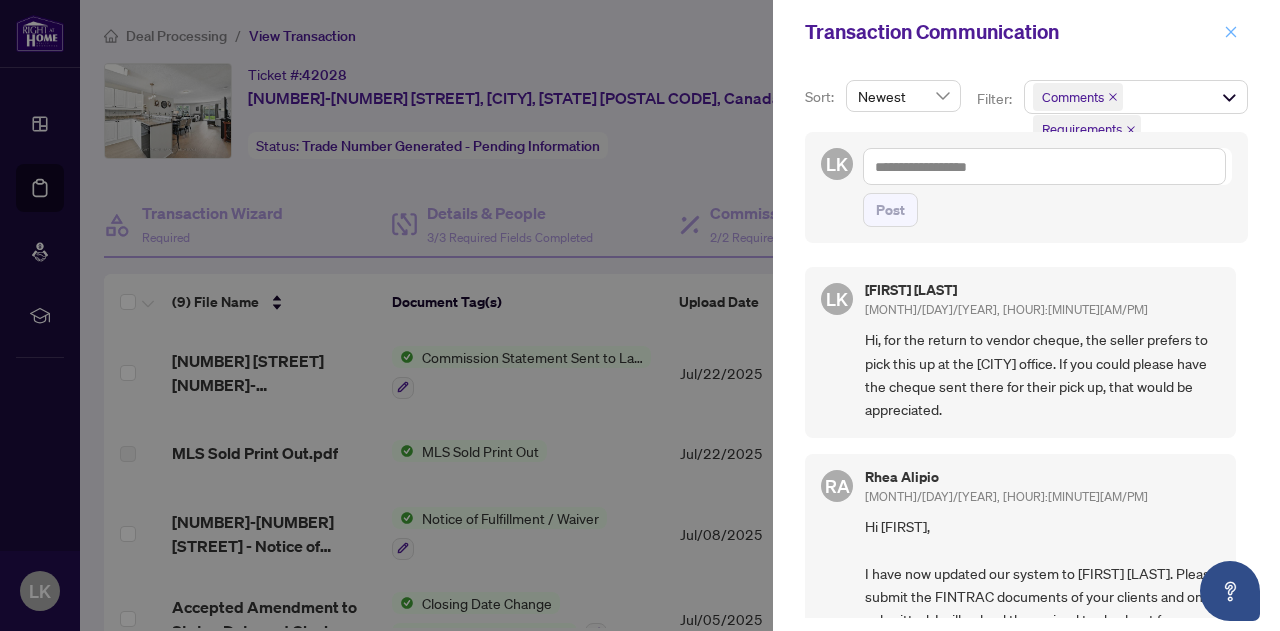click 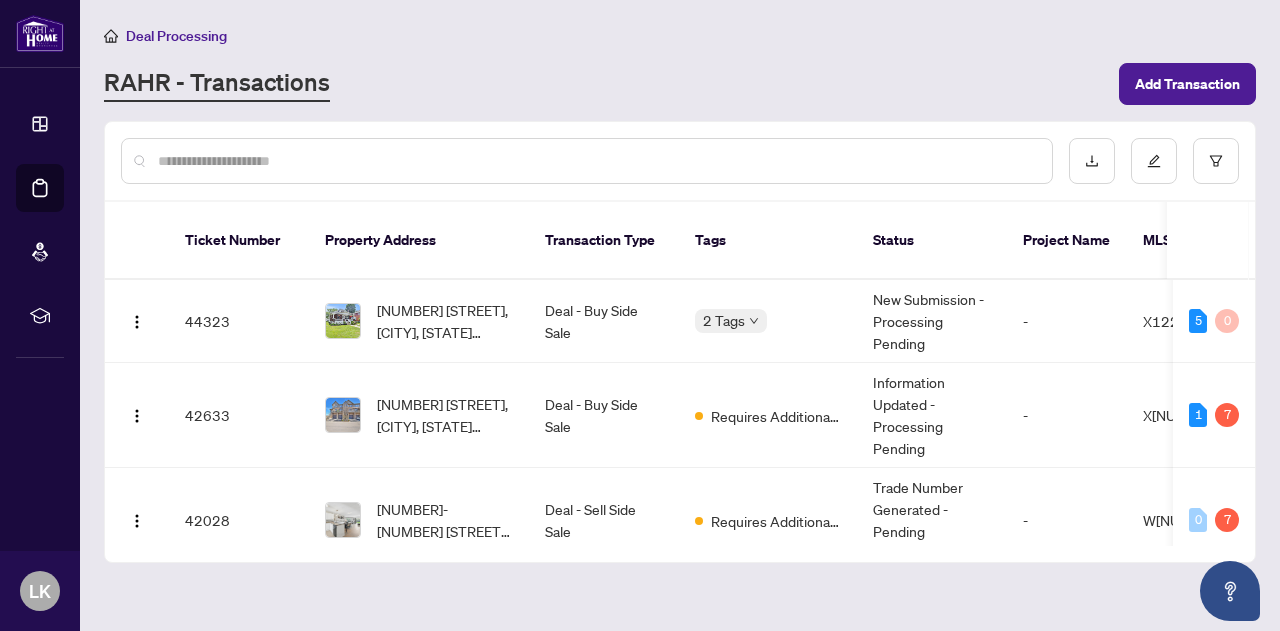 click on "[NUMBER] [STREET], [CITY], [STATE] [POSTAL CODE], Canada" at bounding box center (445, 415) 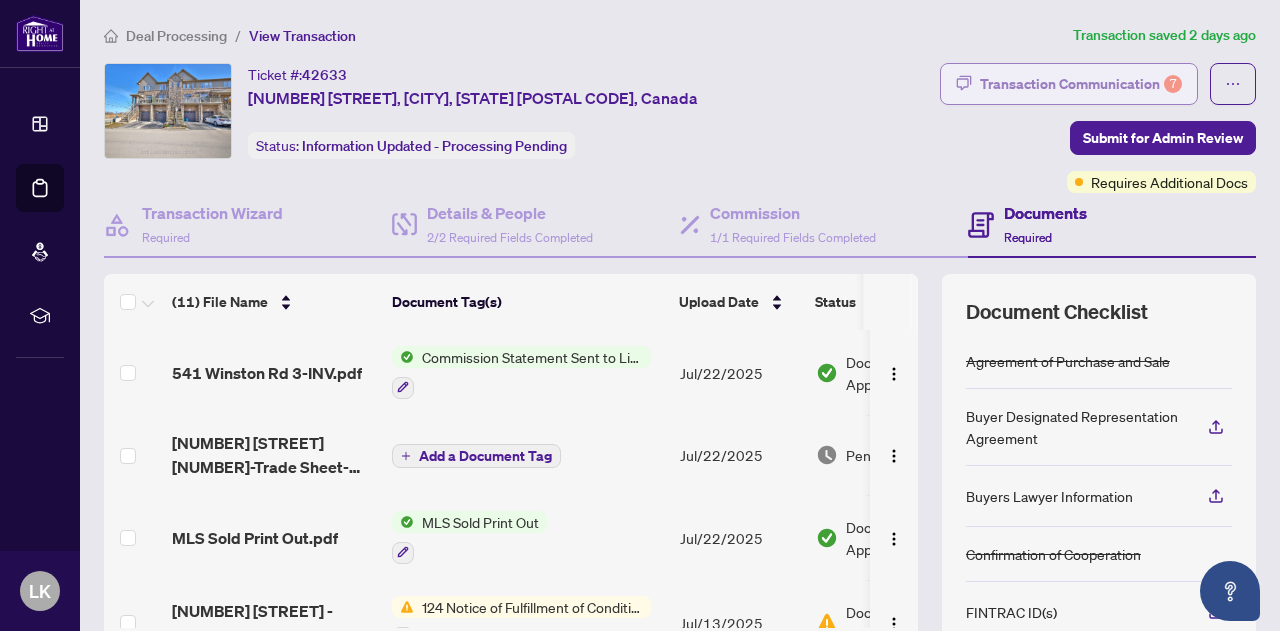 click on "Transaction Communication 7" at bounding box center [1081, 84] 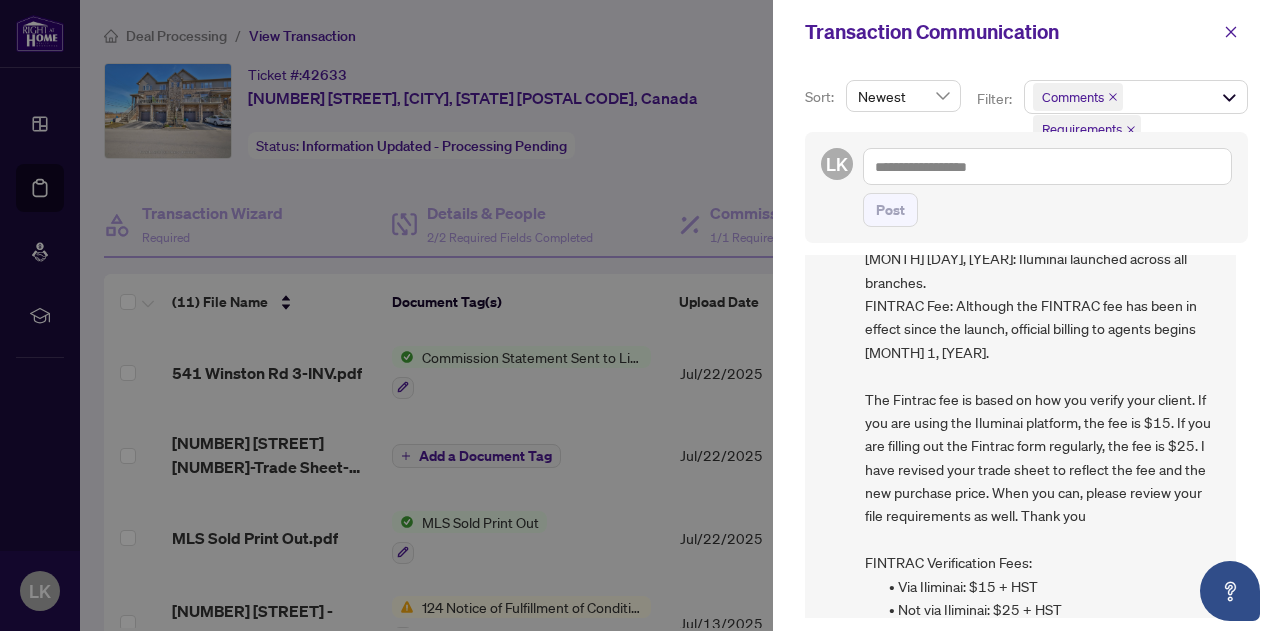 scroll, scrollTop: 532, scrollLeft: 0, axis: vertical 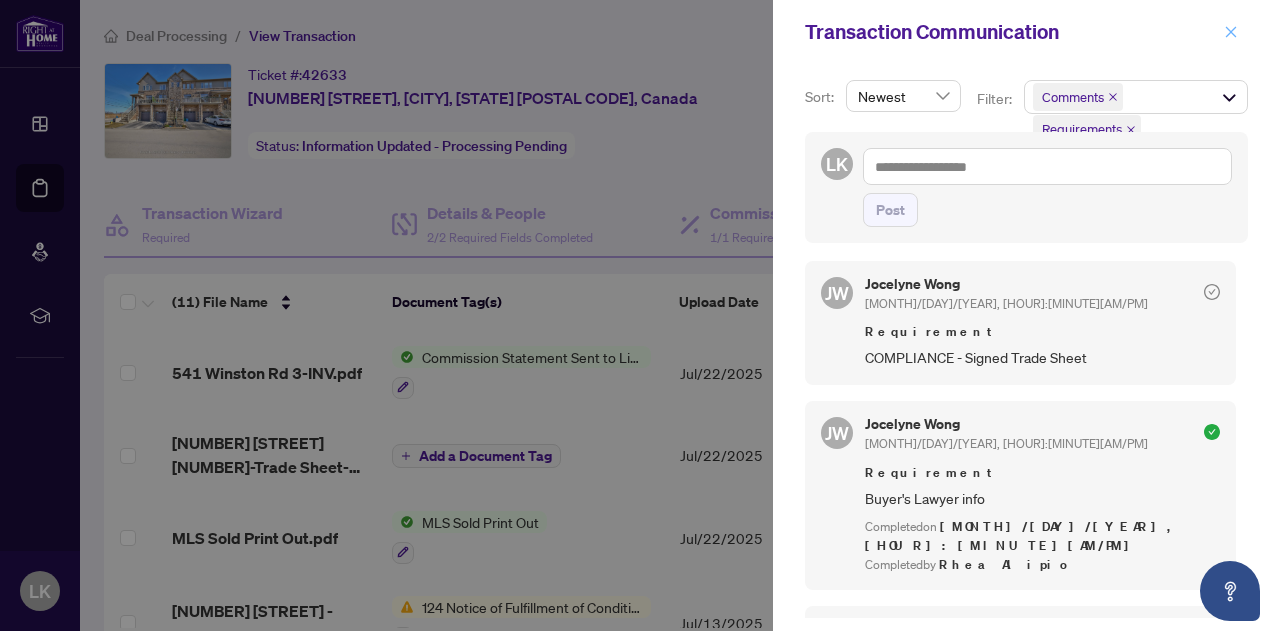 click at bounding box center (1231, 32) 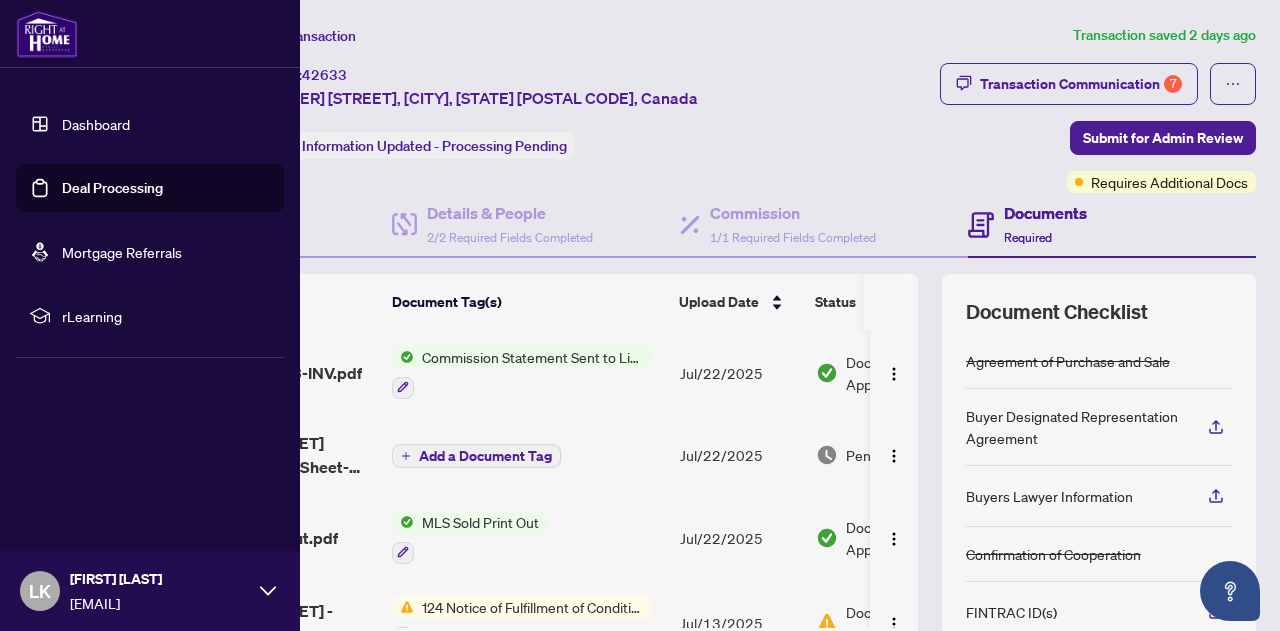 click on "Dashboard" at bounding box center [96, 124] 